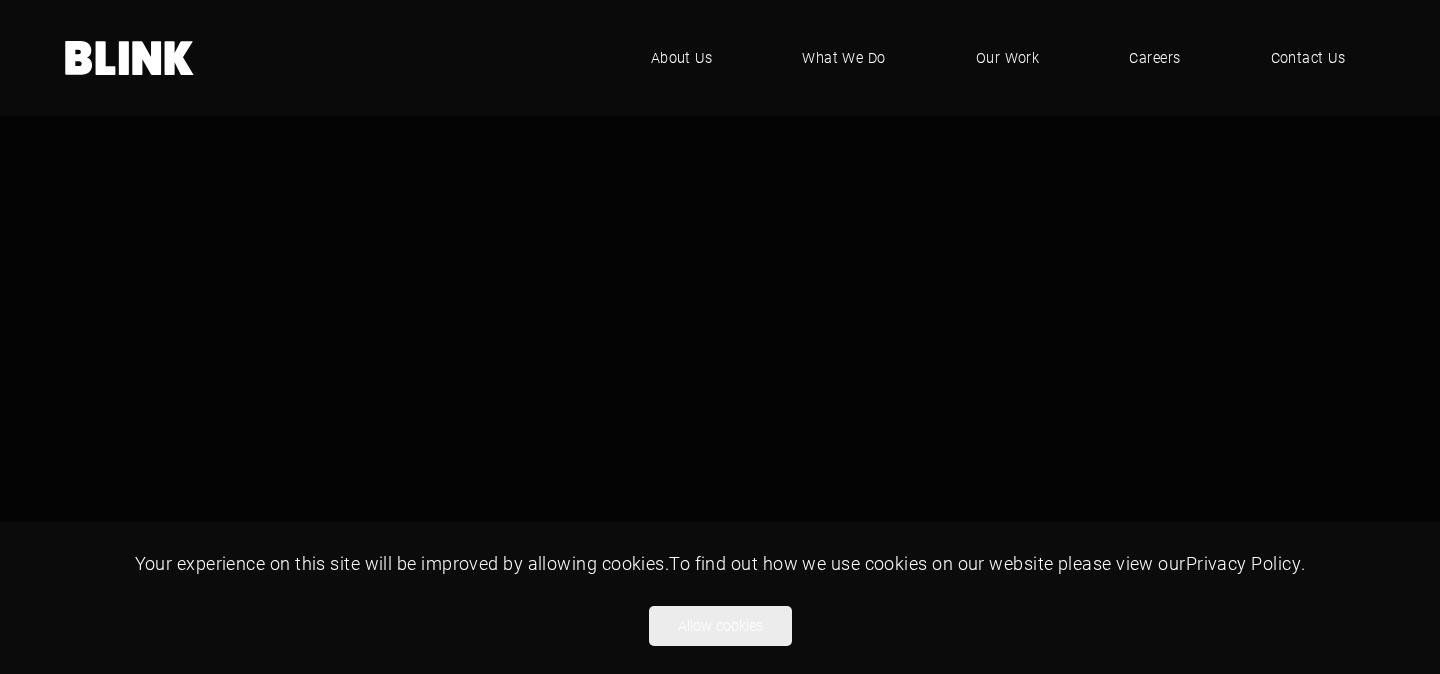 scroll, scrollTop: 0, scrollLeft: 0, axis: both 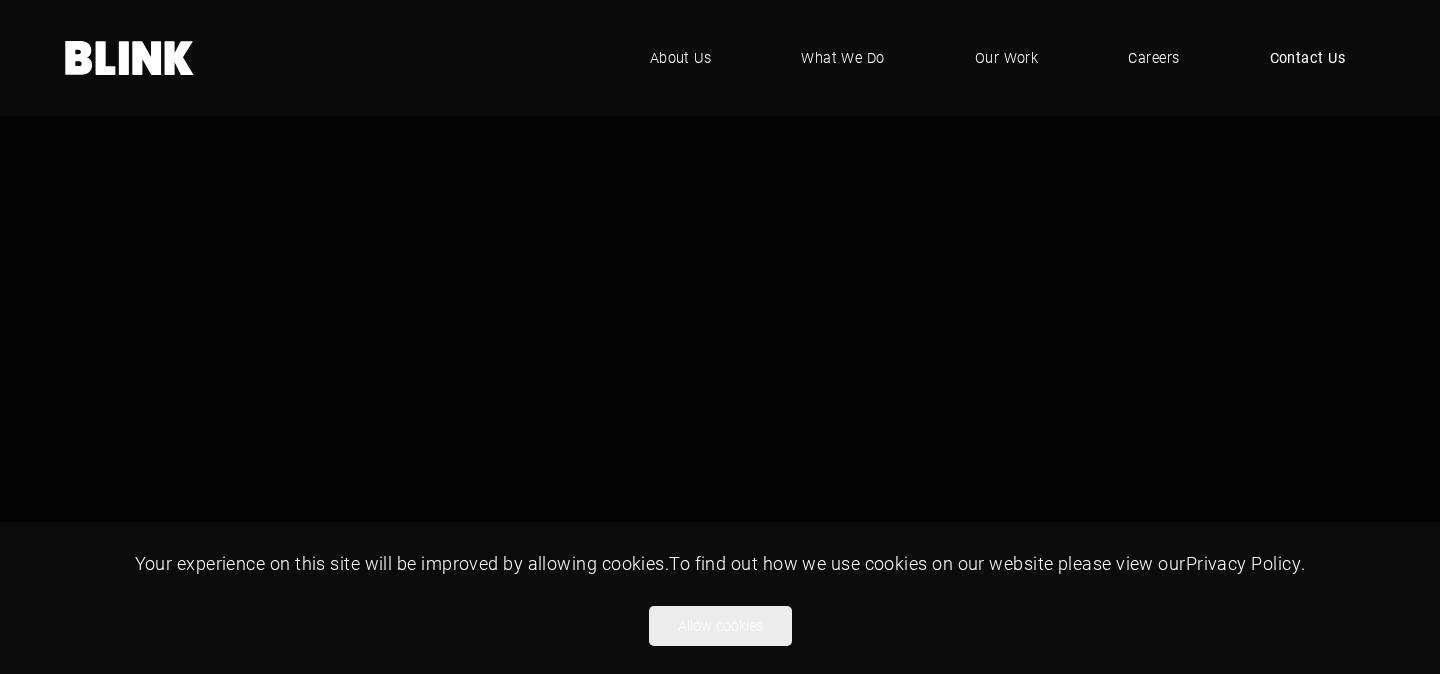 click on "Contact Us" at bounding box center (1308, 58) 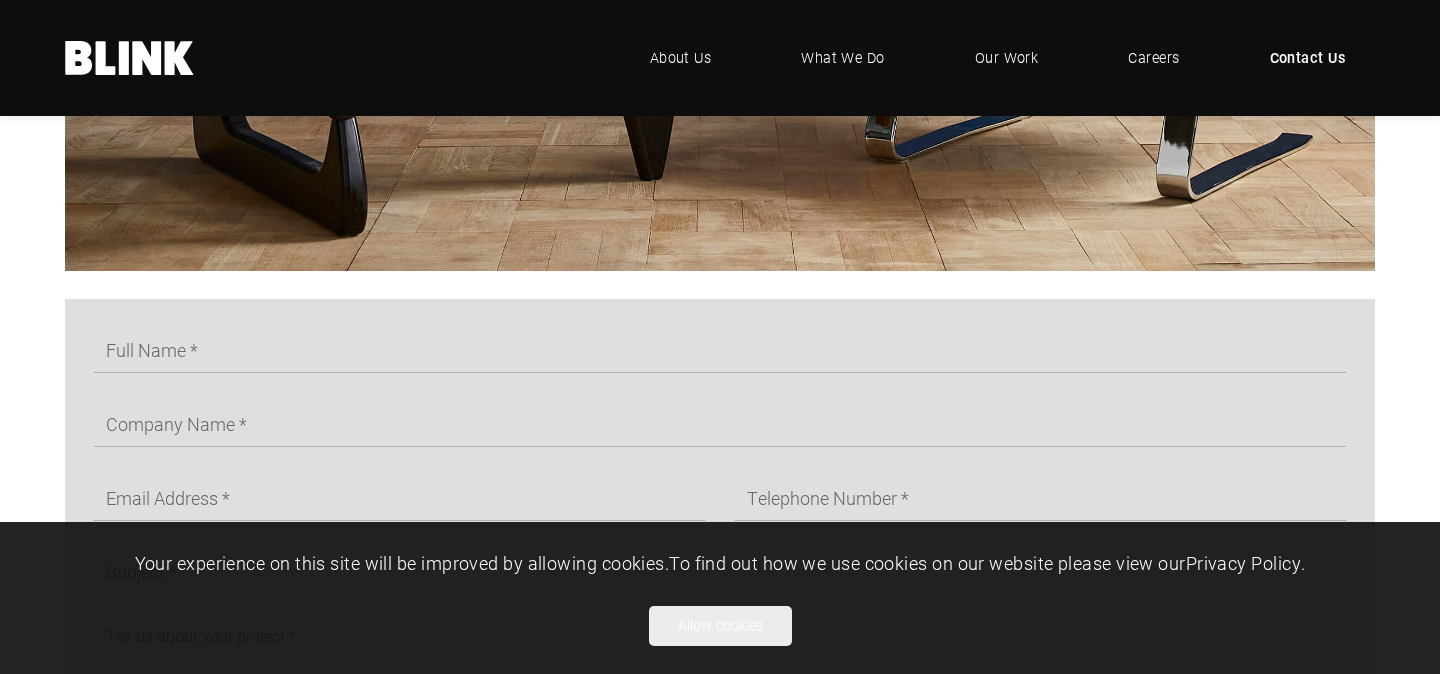 scroll, scrollTop: 0, scrollLeft: 0, axis: both 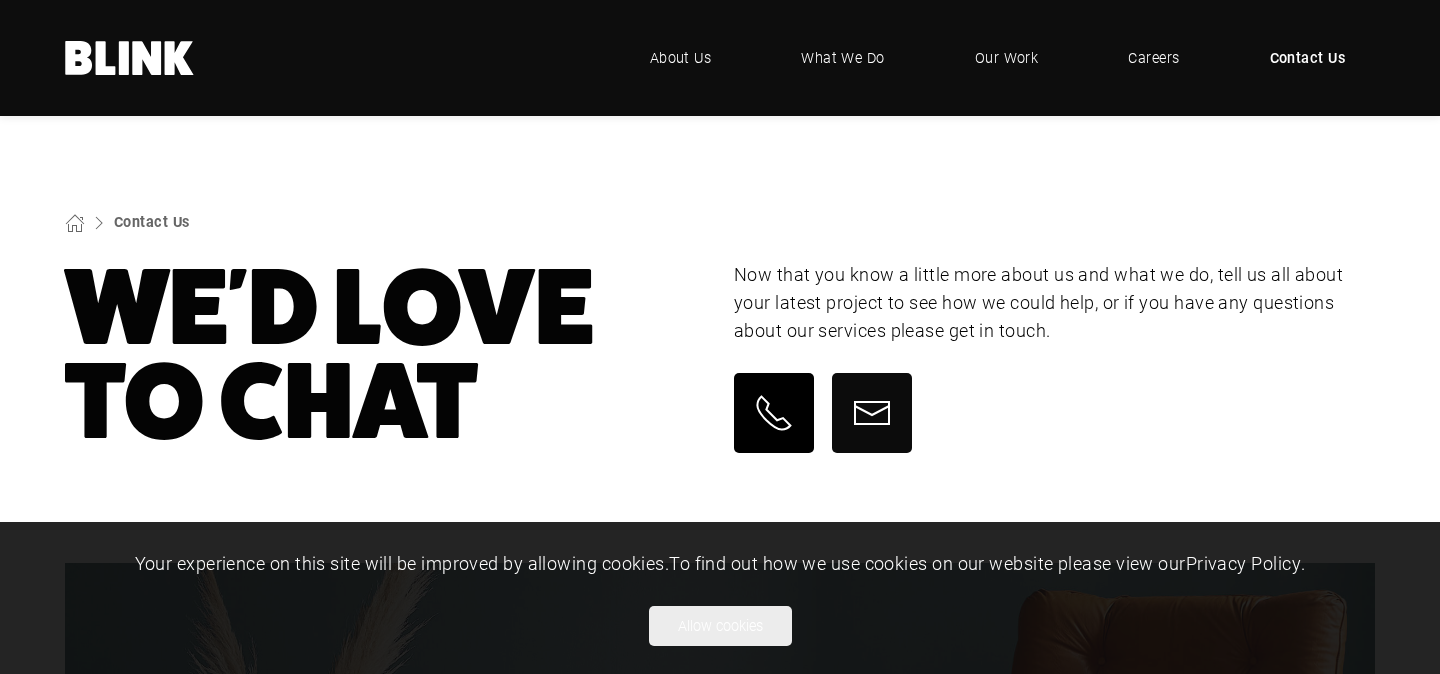 click 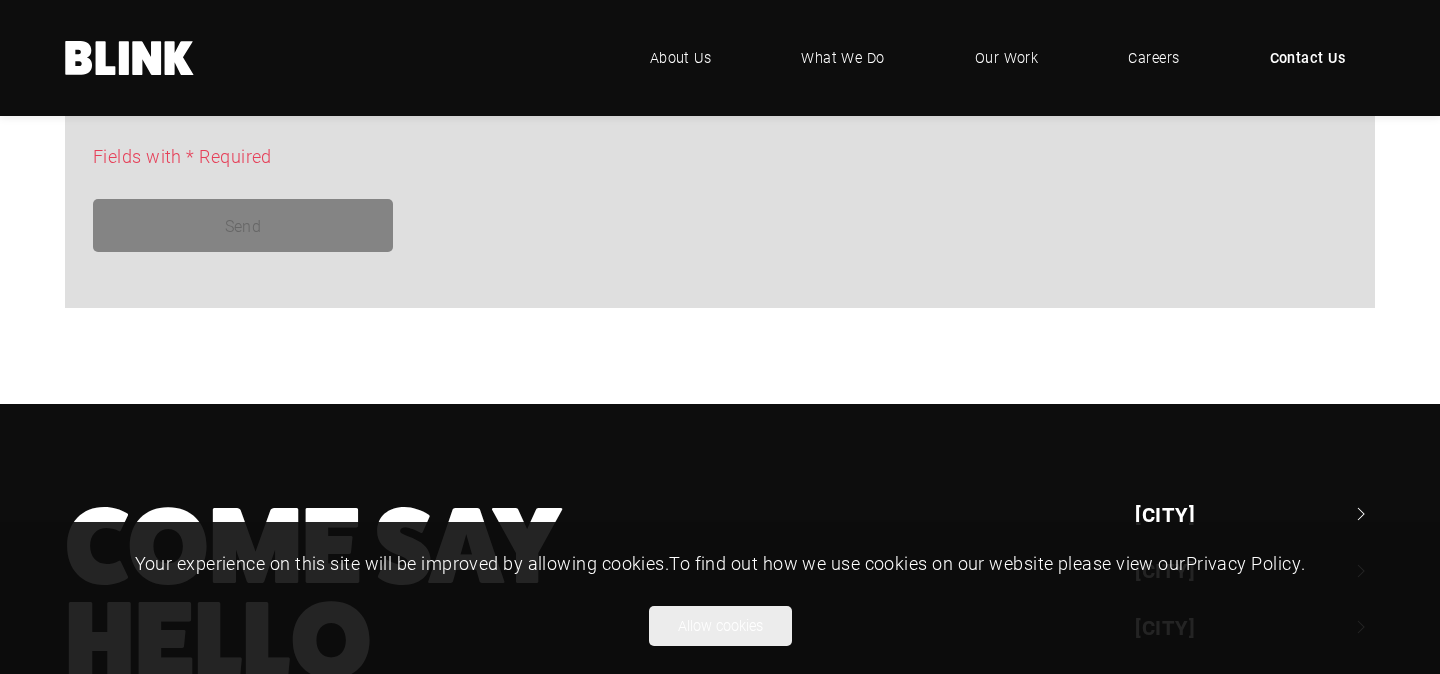 scroll, scrollTop: 1698, scrollLeft: 0, axis: vertical 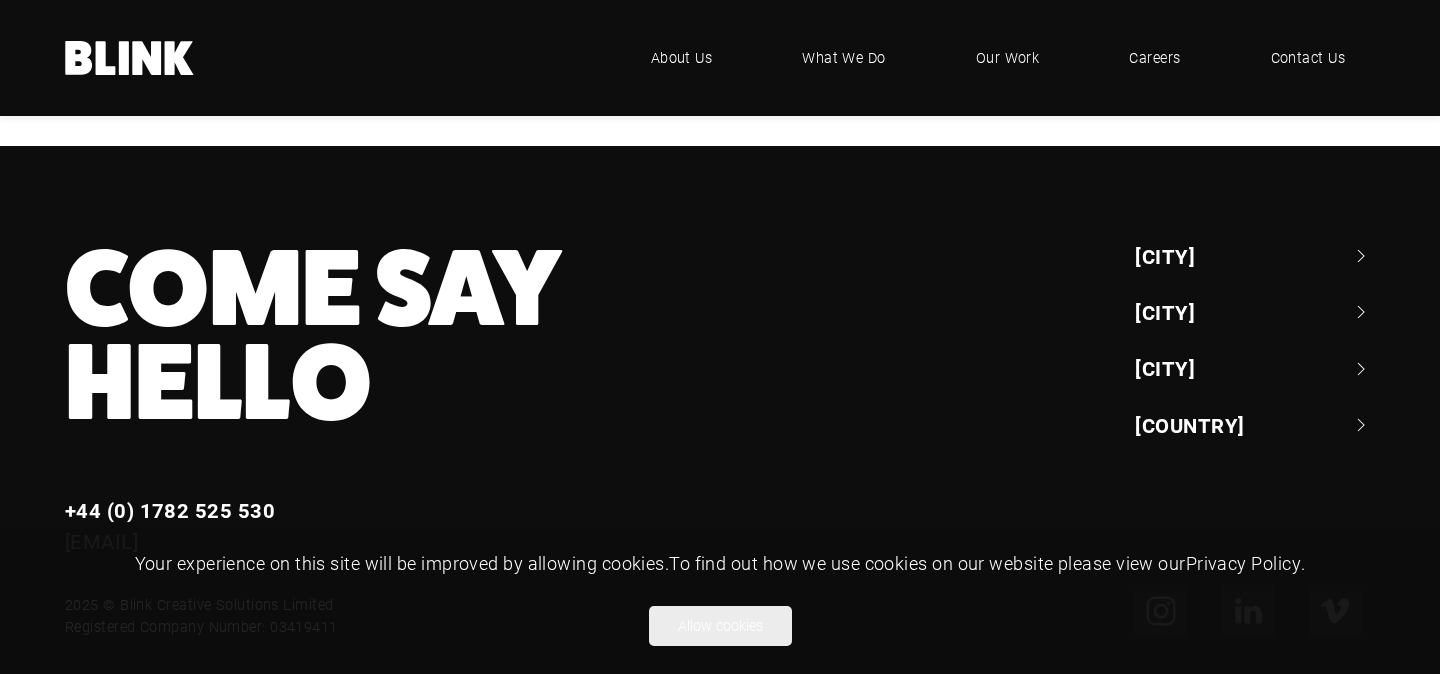 click on "[CITY]" at bounding box center (1255, 368) 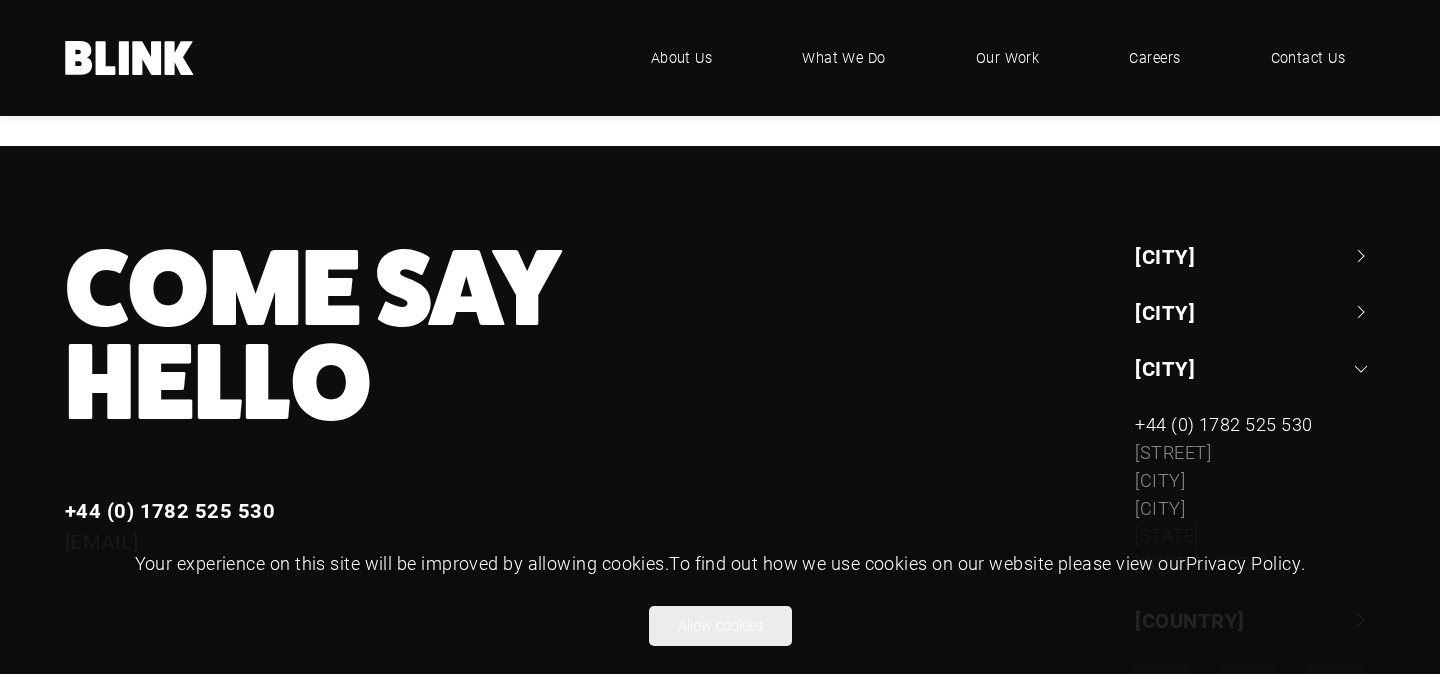 click on "[CITY]" at bounding box center [1255, 368] 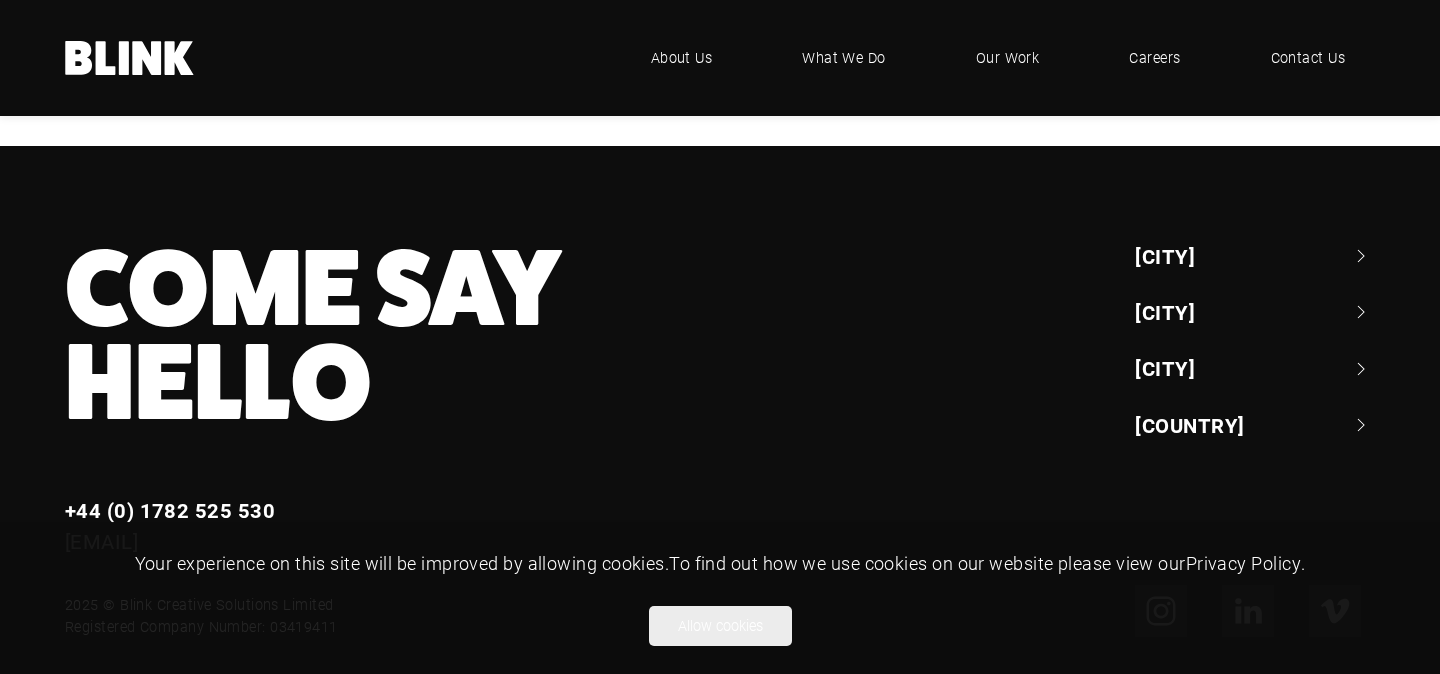 click on "[CITY]" at bounding box center [1255, 312] 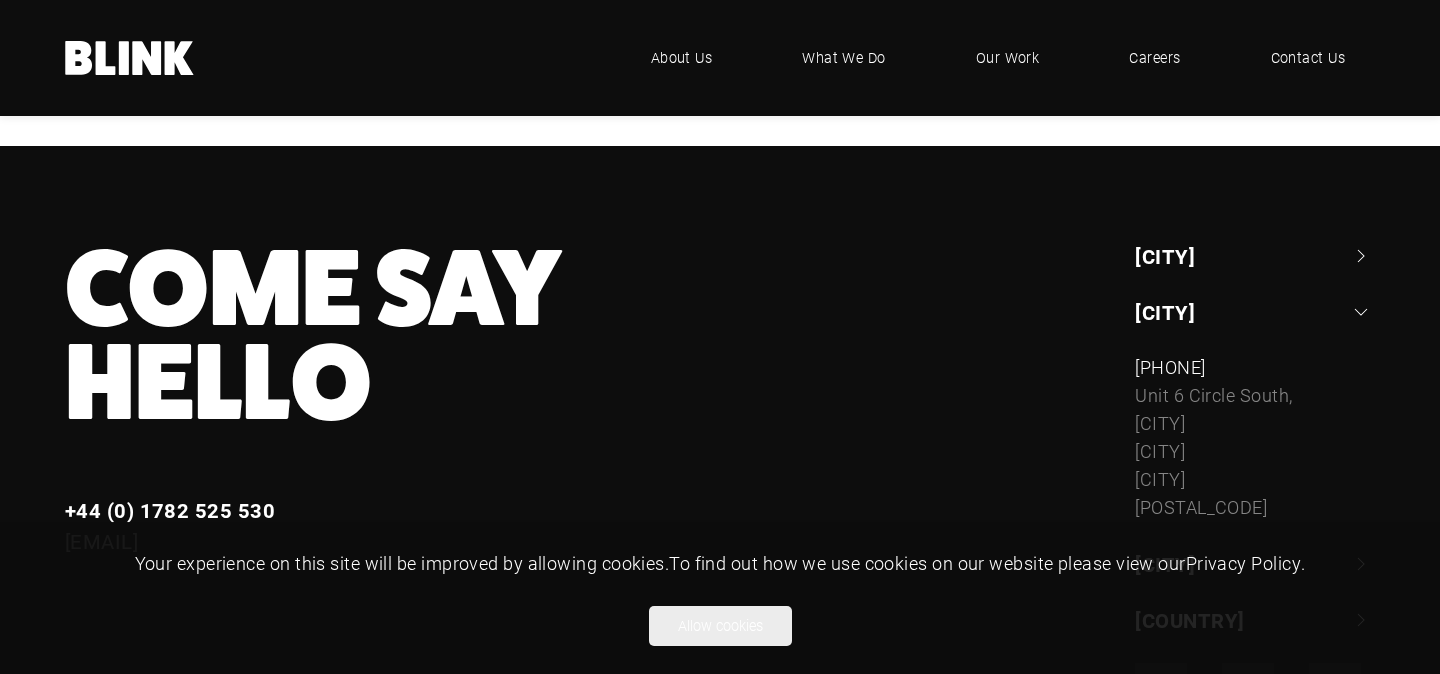 click on "[CITY]" at bounding box center (1255, 312) 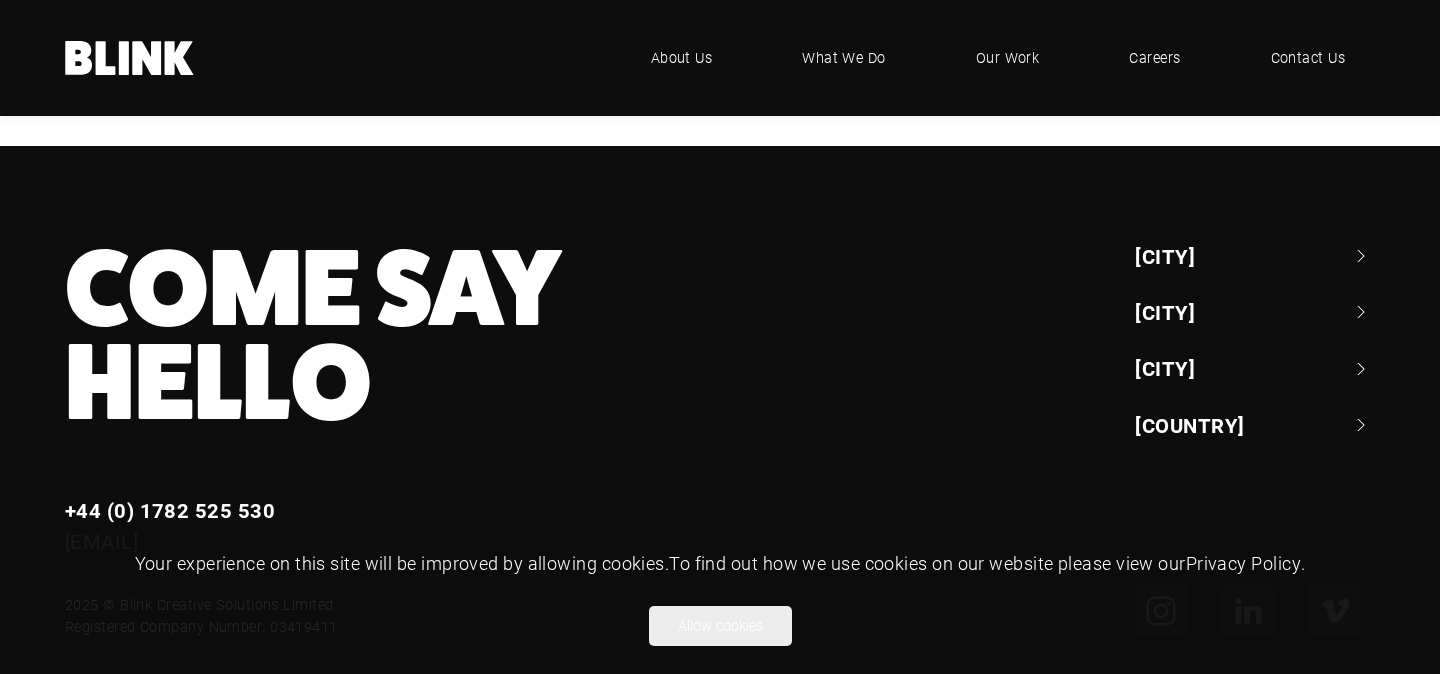 click on "[CITY]" at bounding box center (1255, 256) 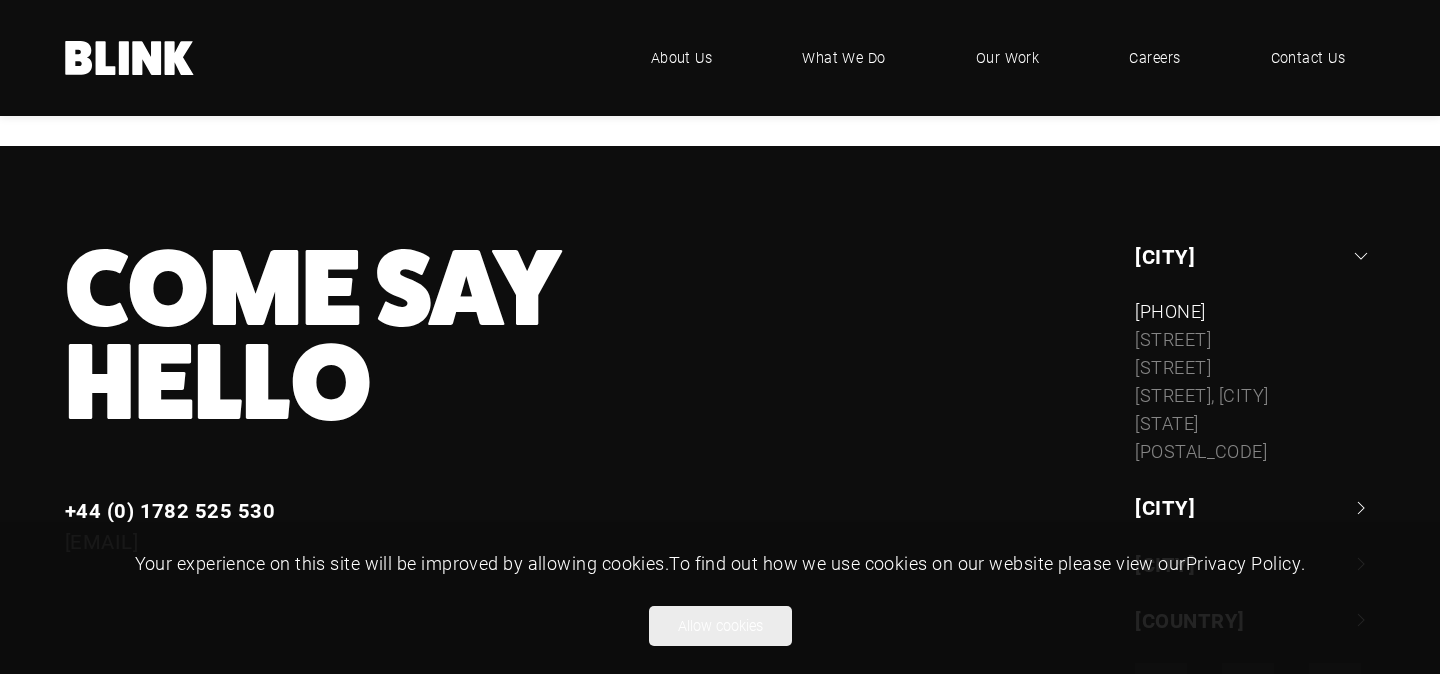 click on "[CITY]" at bounding box center [1255, 256] 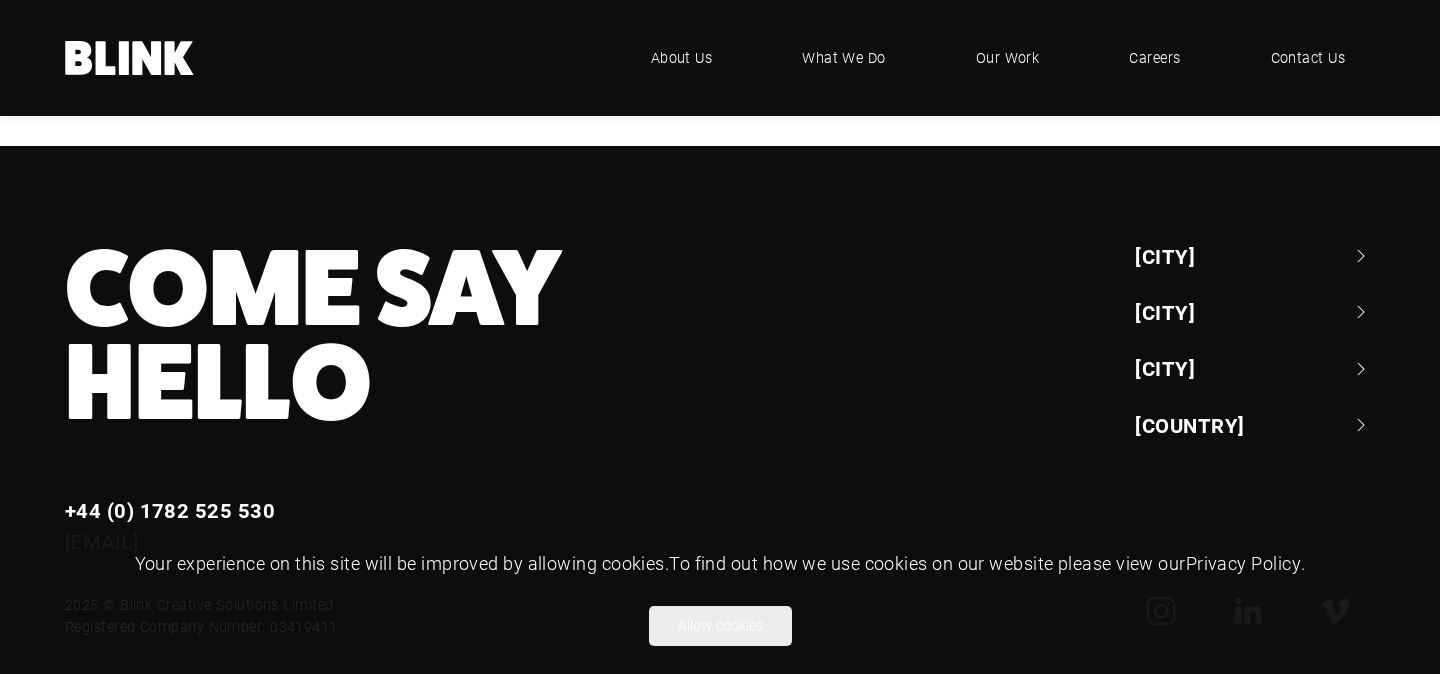 click on "[CITY]" at bounding box center (1255, 368) 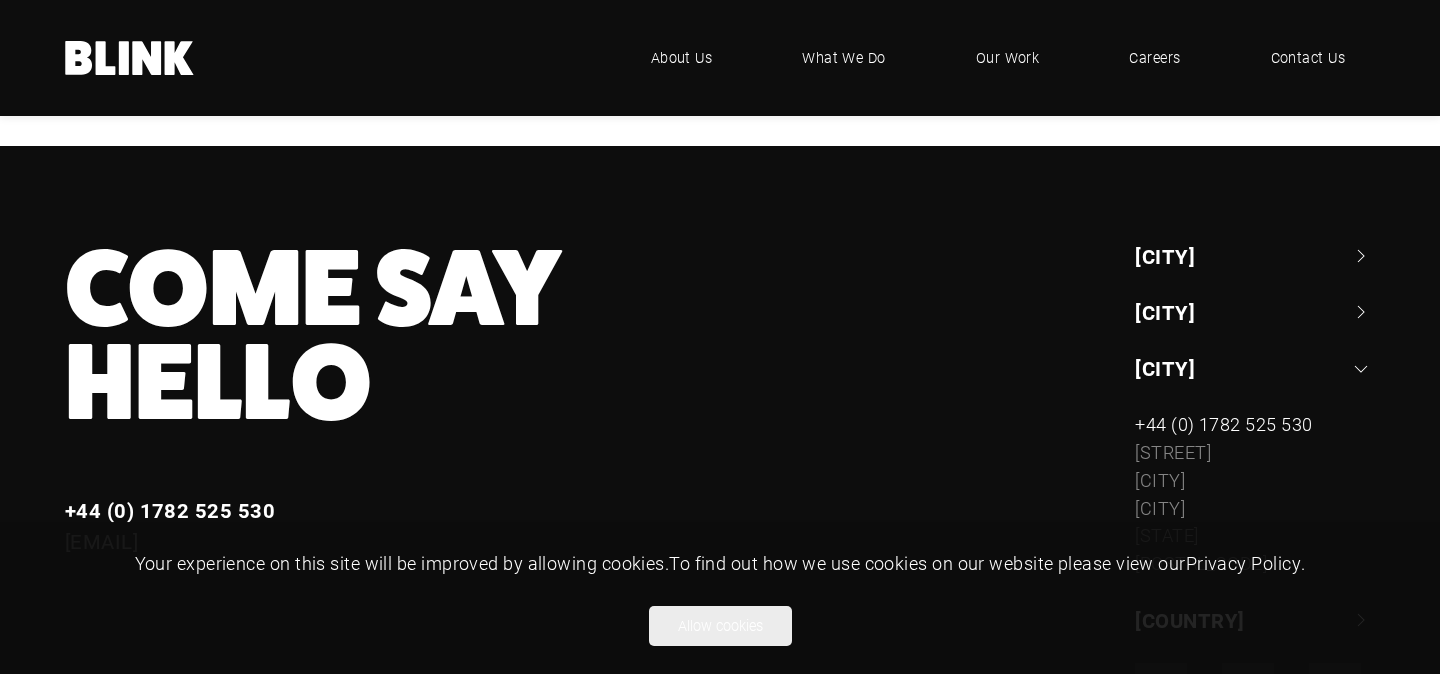 click on "[CITY]" at bounding box center [1255, 368] 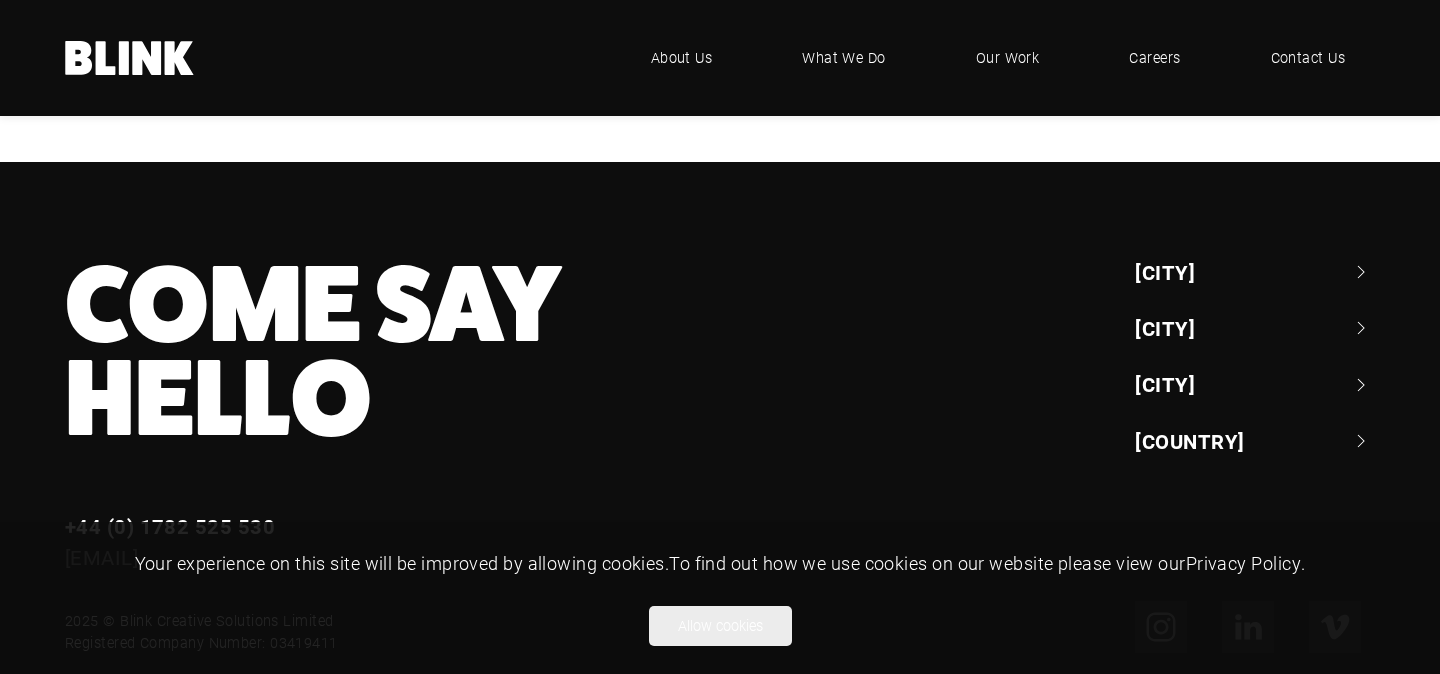 scroll, scrollTop: 2176, scrollLeft: 0, axis: vertical 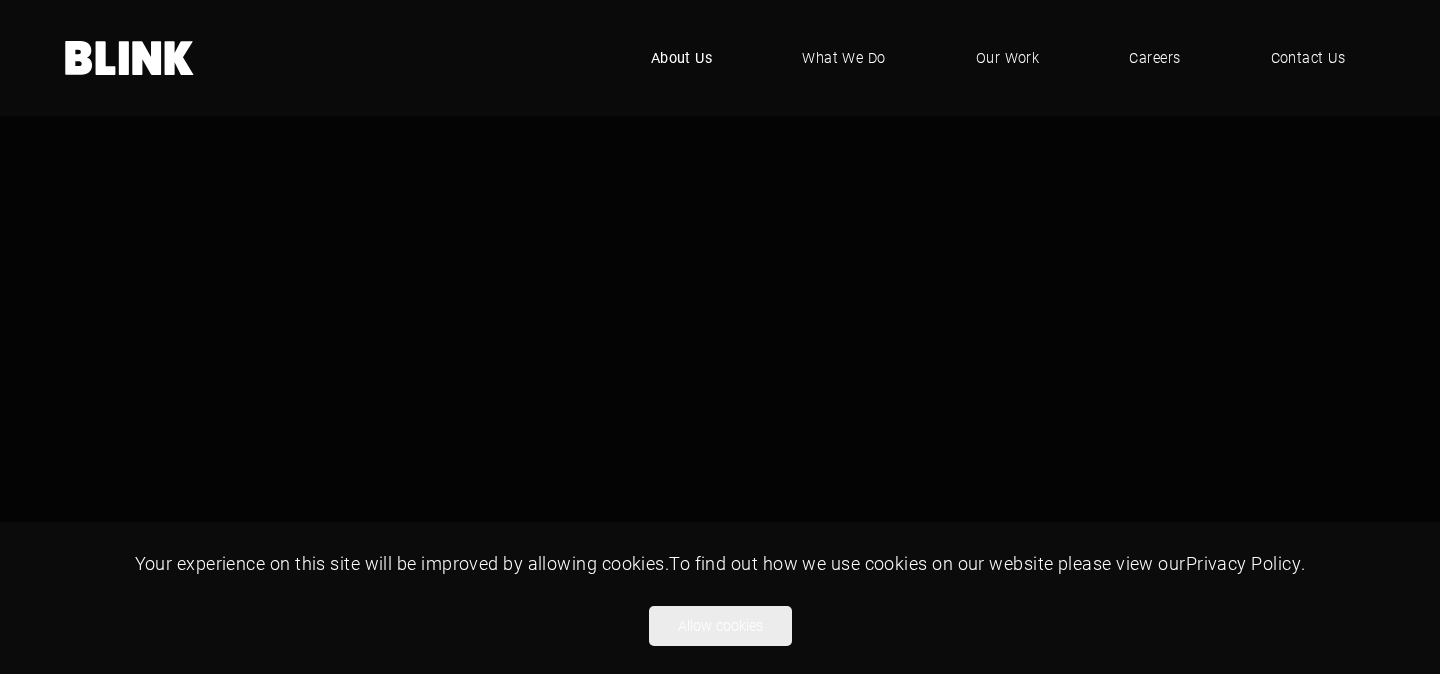 click on "About Us" at bounding box center (682, 58) 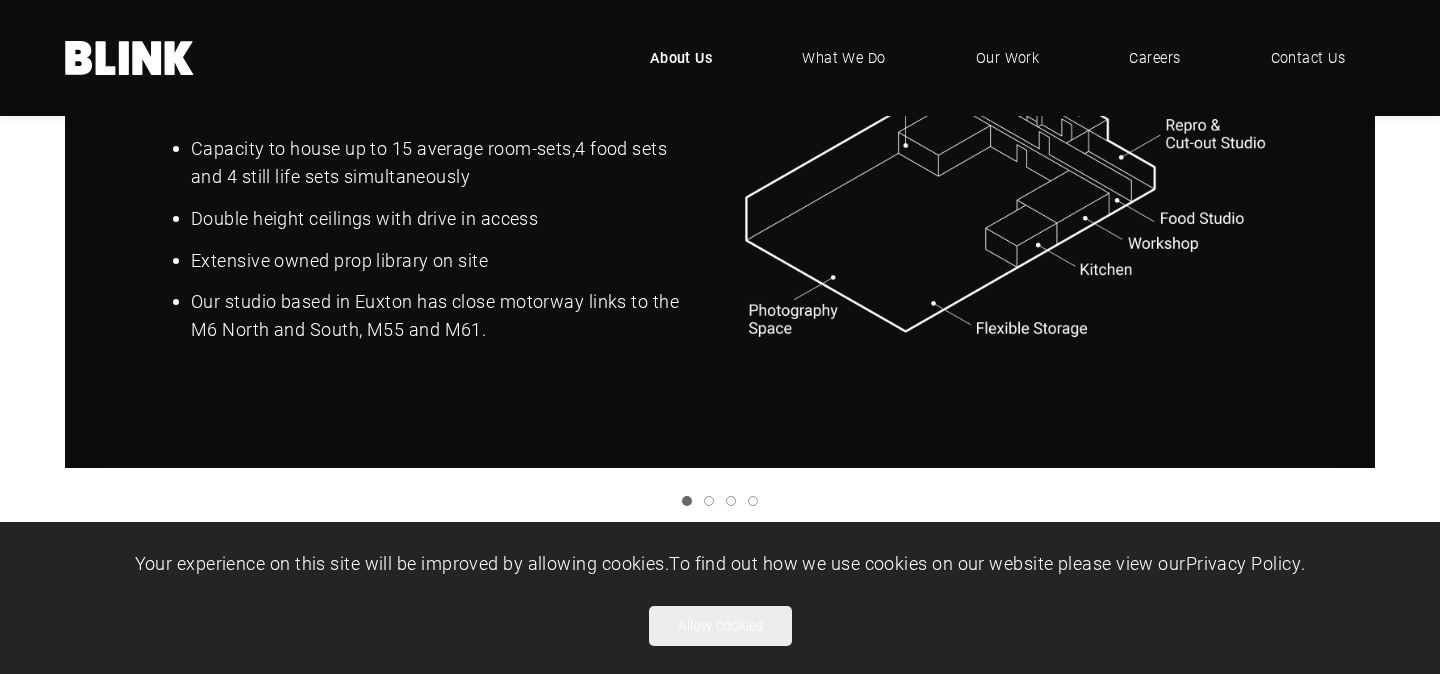 scroll, scrollTop: 2607, scrollLeft: 0, axis: vertical 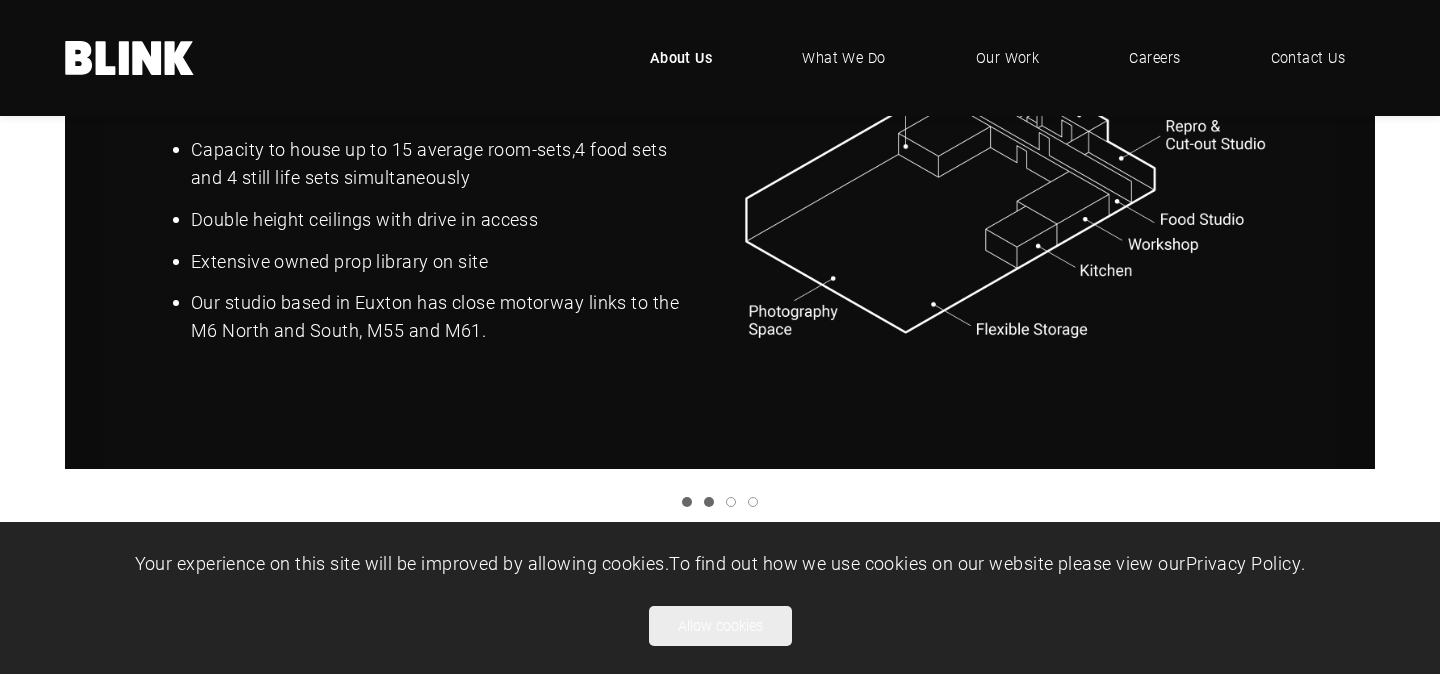click at bounding box center [709, 502] 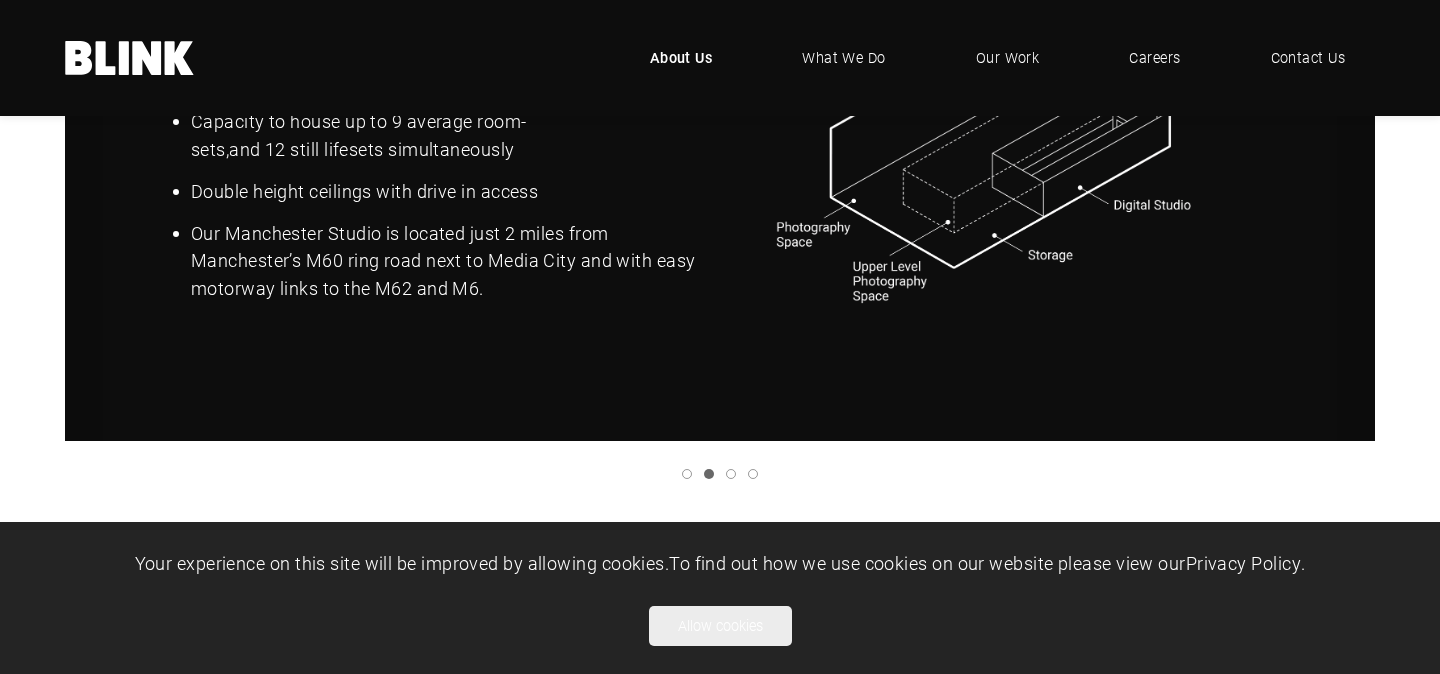 scroll, scrollTop: 2638, scrollLeft: 0, axis: vertical 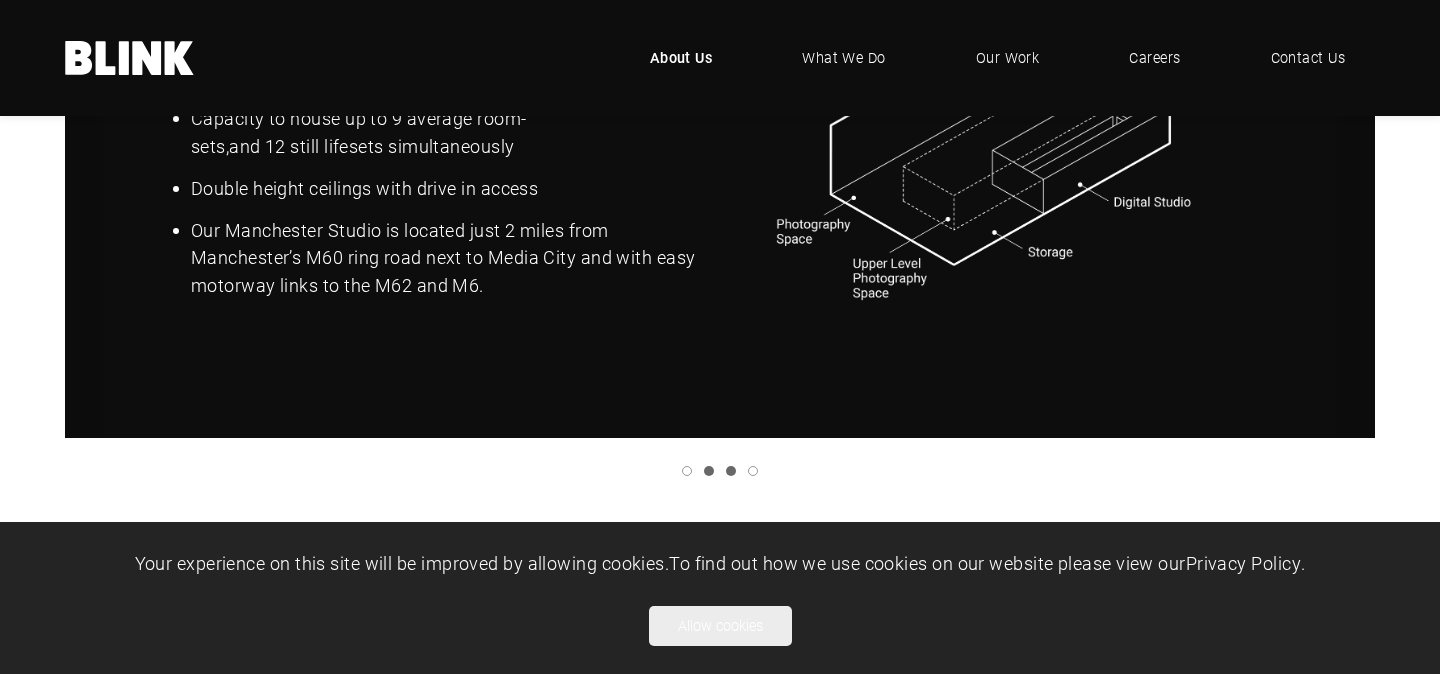 click at bounding box center [731, 471] 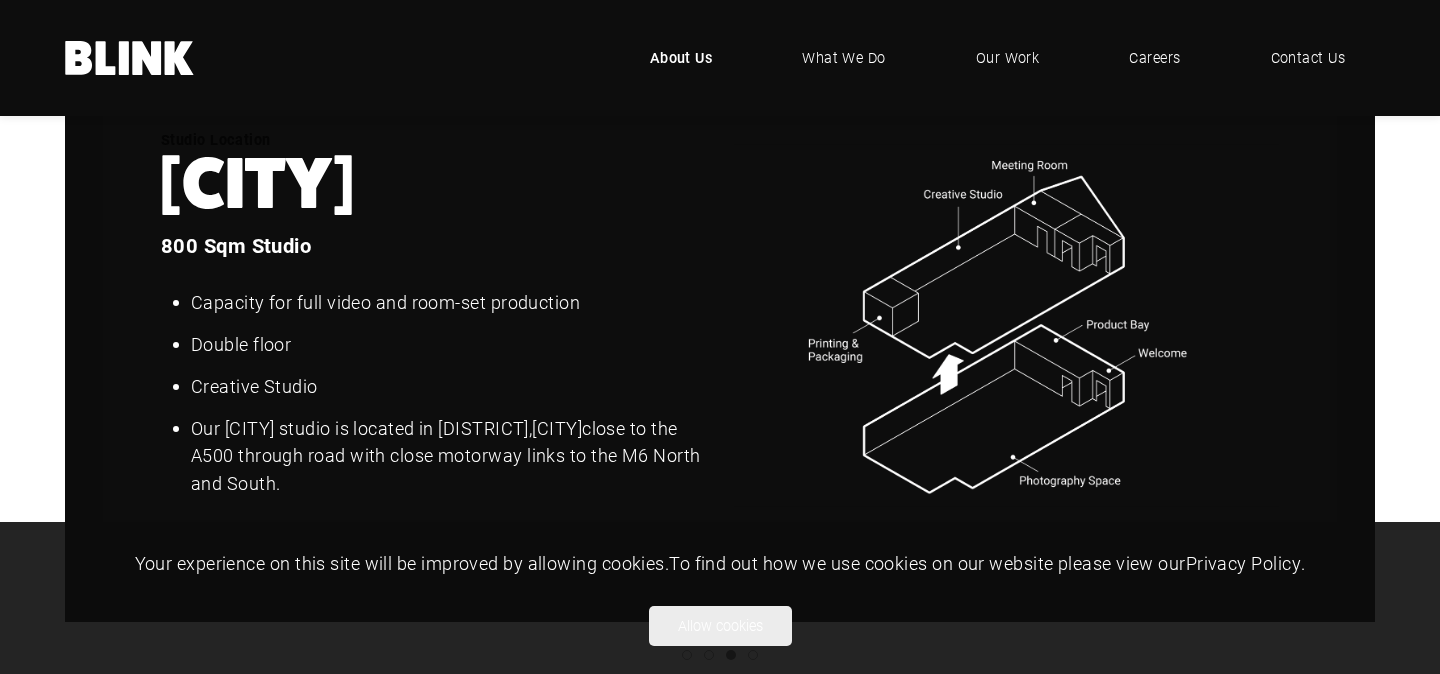 scroll, scrollTop: 2458, scrollLeft: 0, axis: vertical 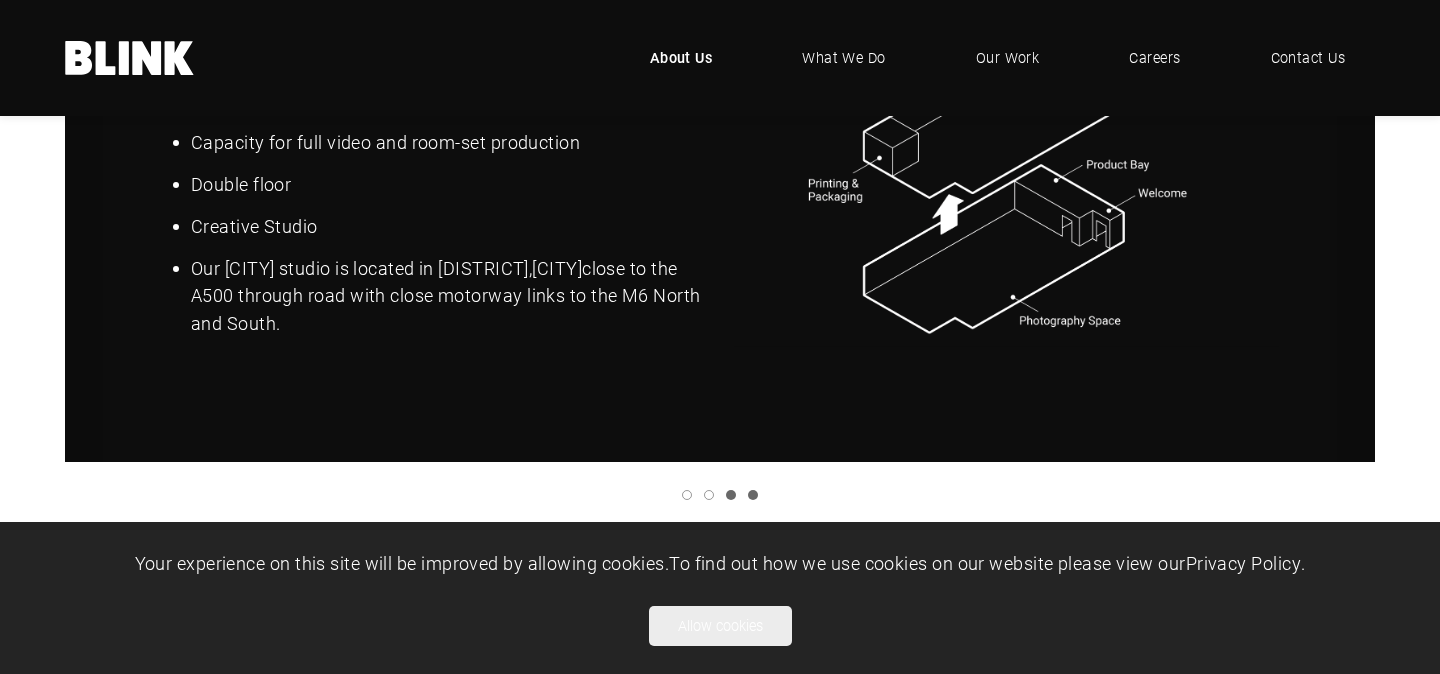 click at bounding box center [753, 495] 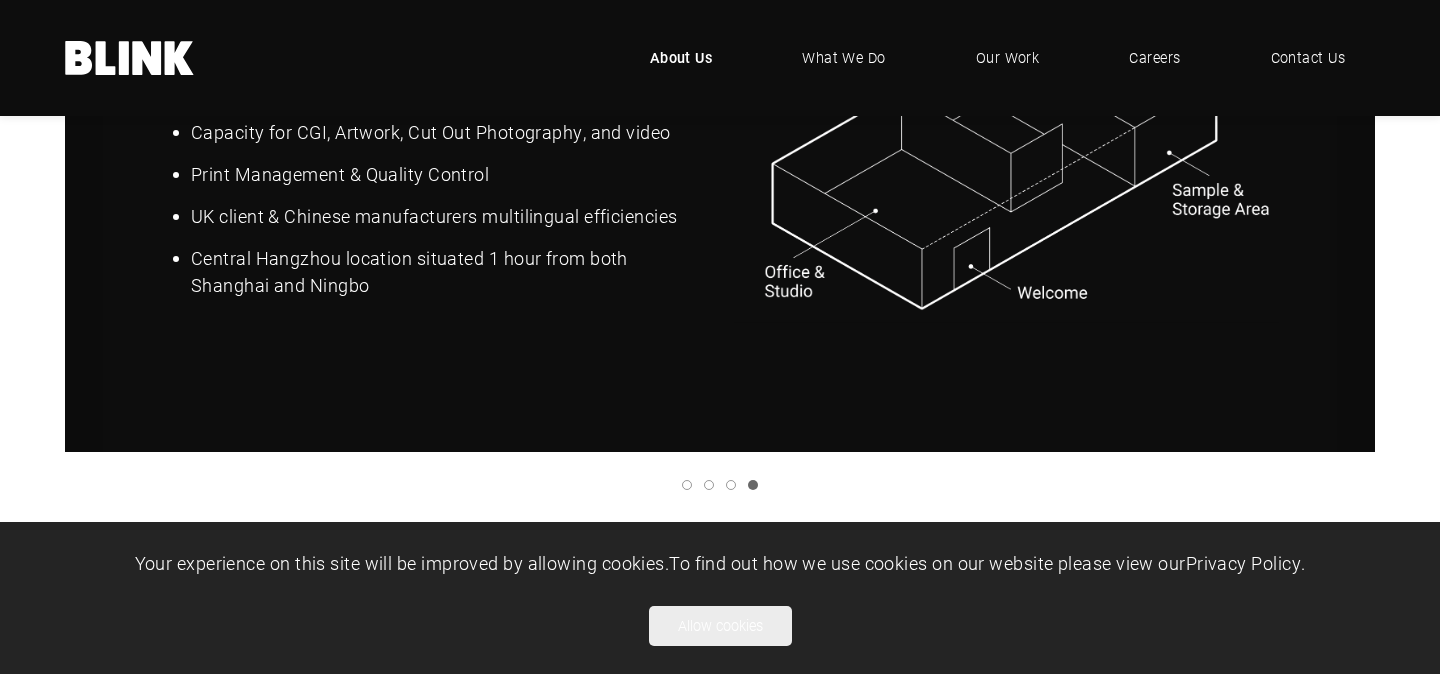 scroll, scrollTop: 2630, scrollLeft: 0, axis: vertical 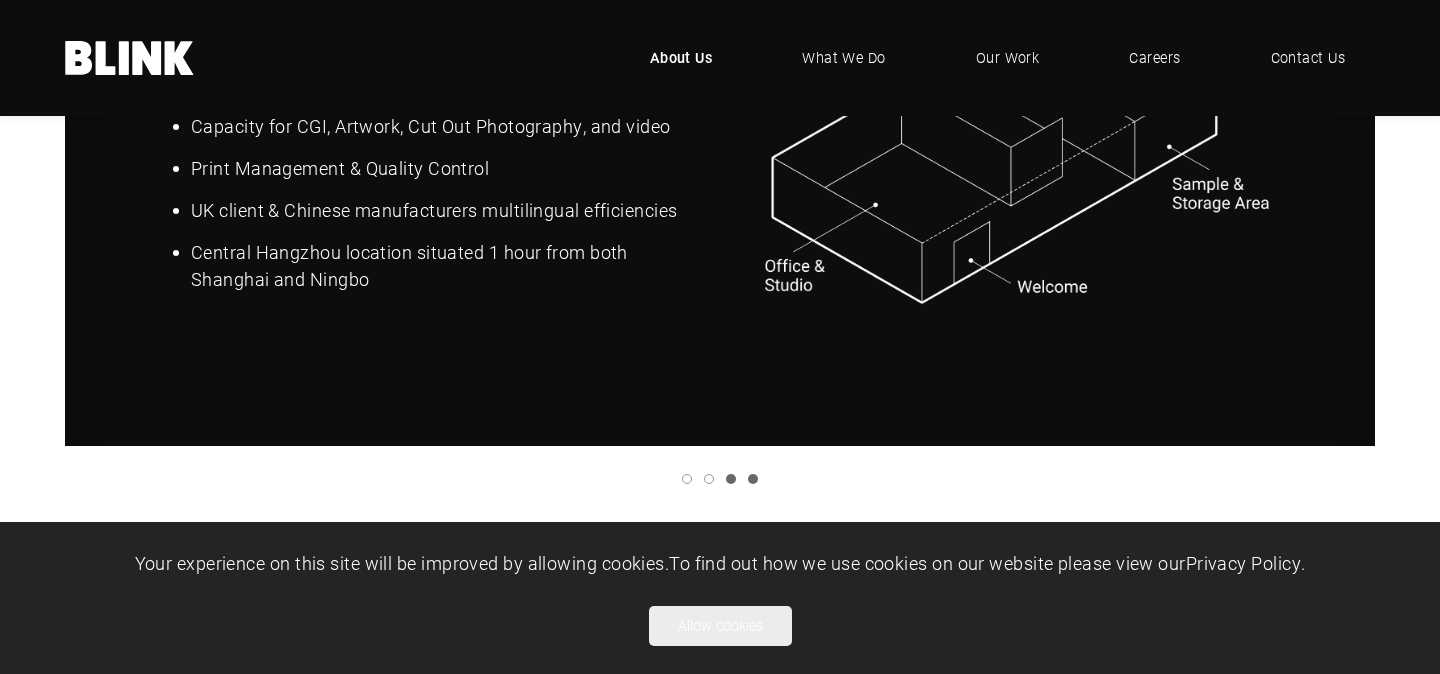 click at bounding box center [731, 479] 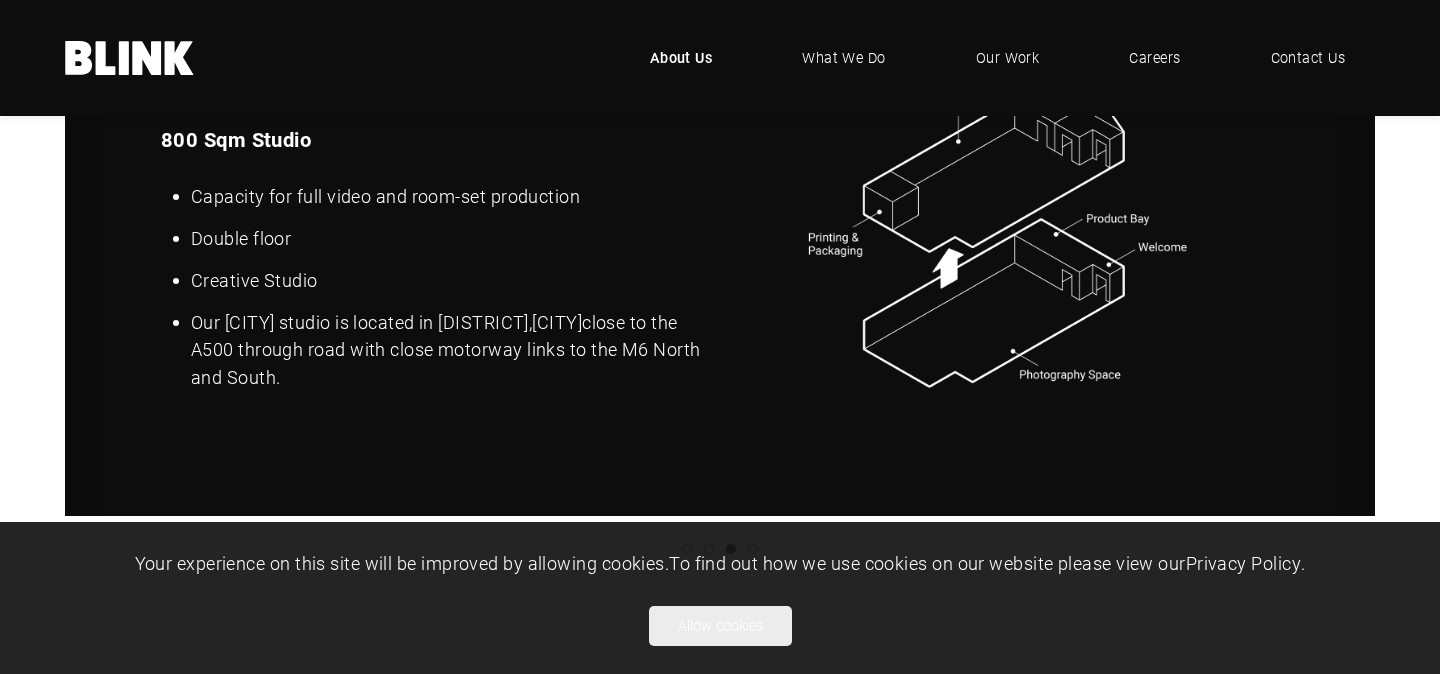 scroll, scrollTop: 2539, scrollLeft: 0, axis: vertical 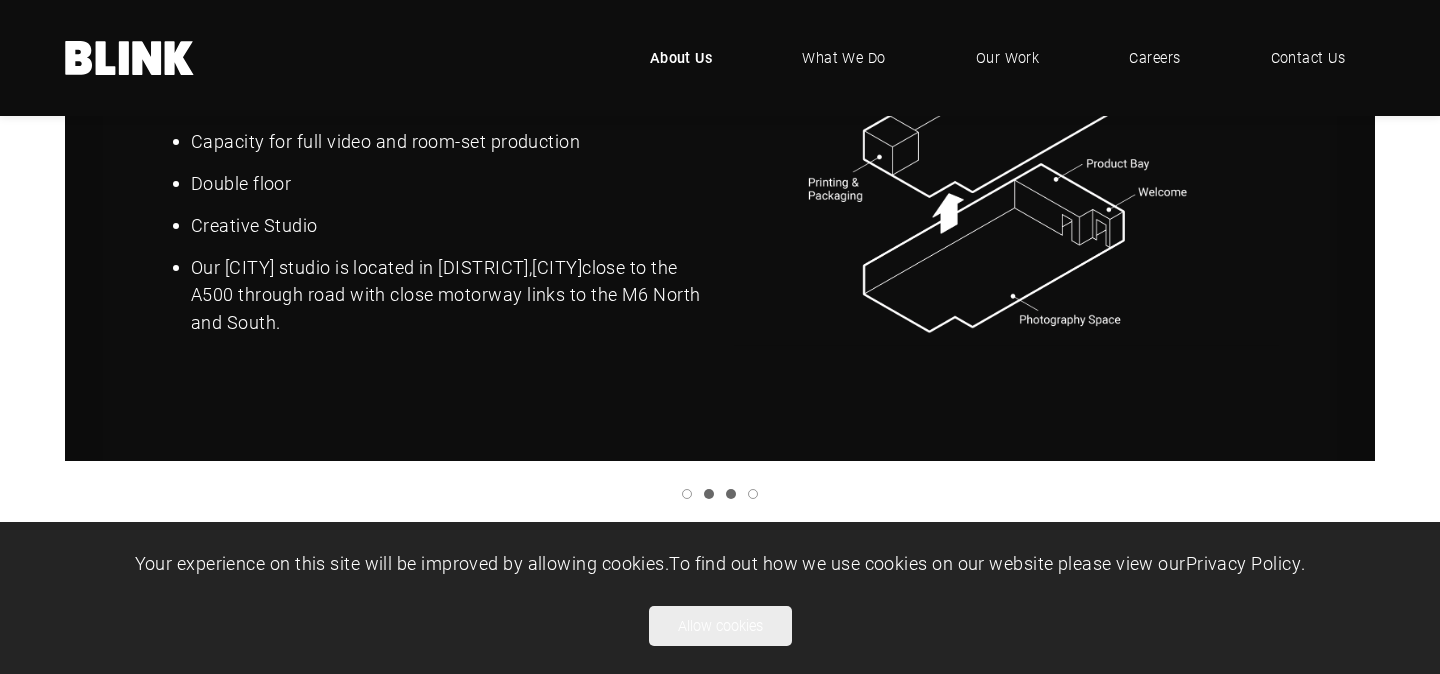 click at bounding box center (709, 494) 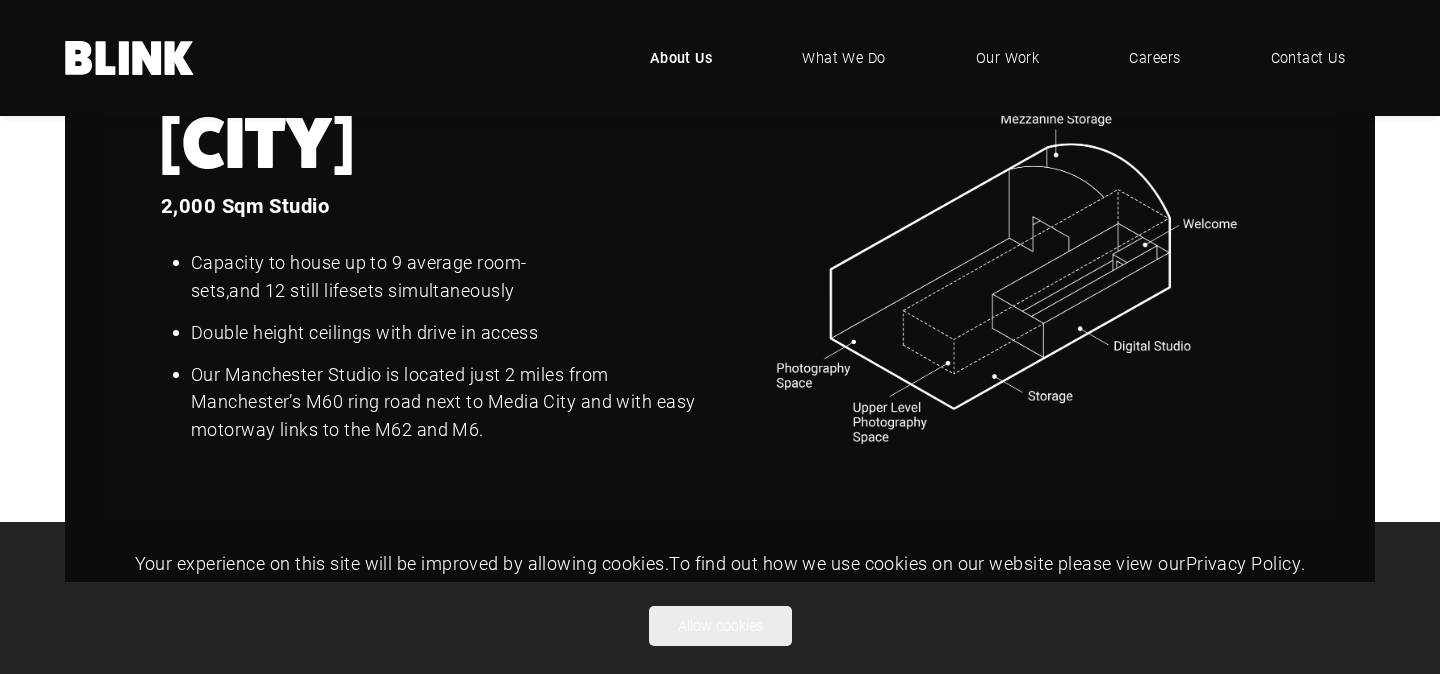 scroll, scrollTop: 2493, scrollLeft: 0, axis: vertical 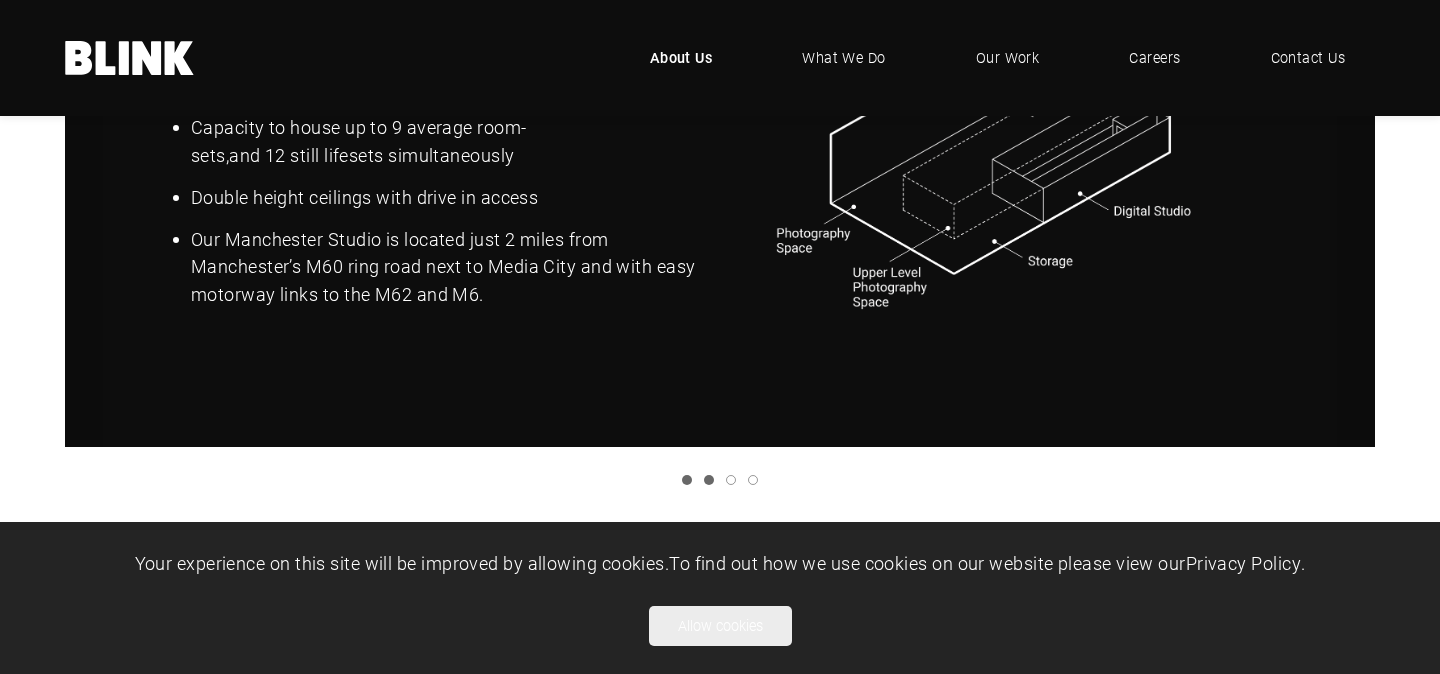 click at bounding box center (687, 480) 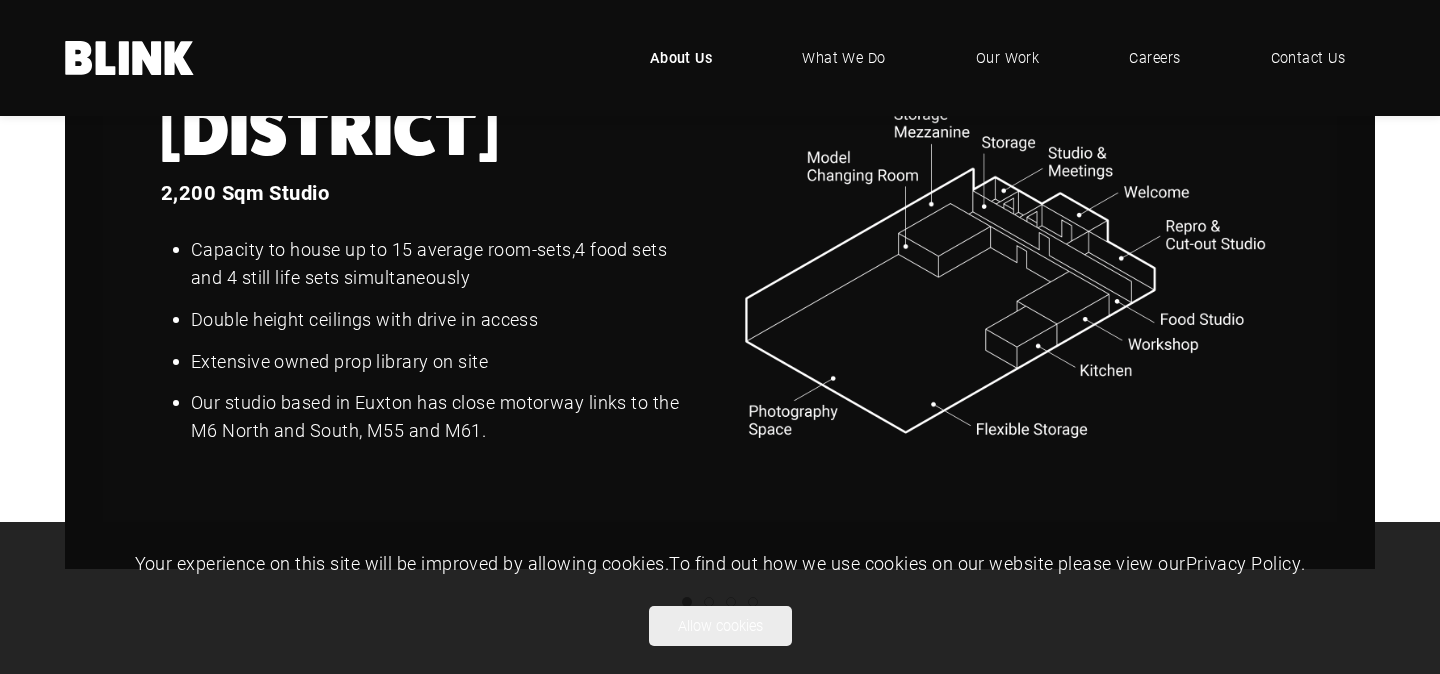 scroll, scrollTop: 2504, scrollLeft: 0, axis: vertical 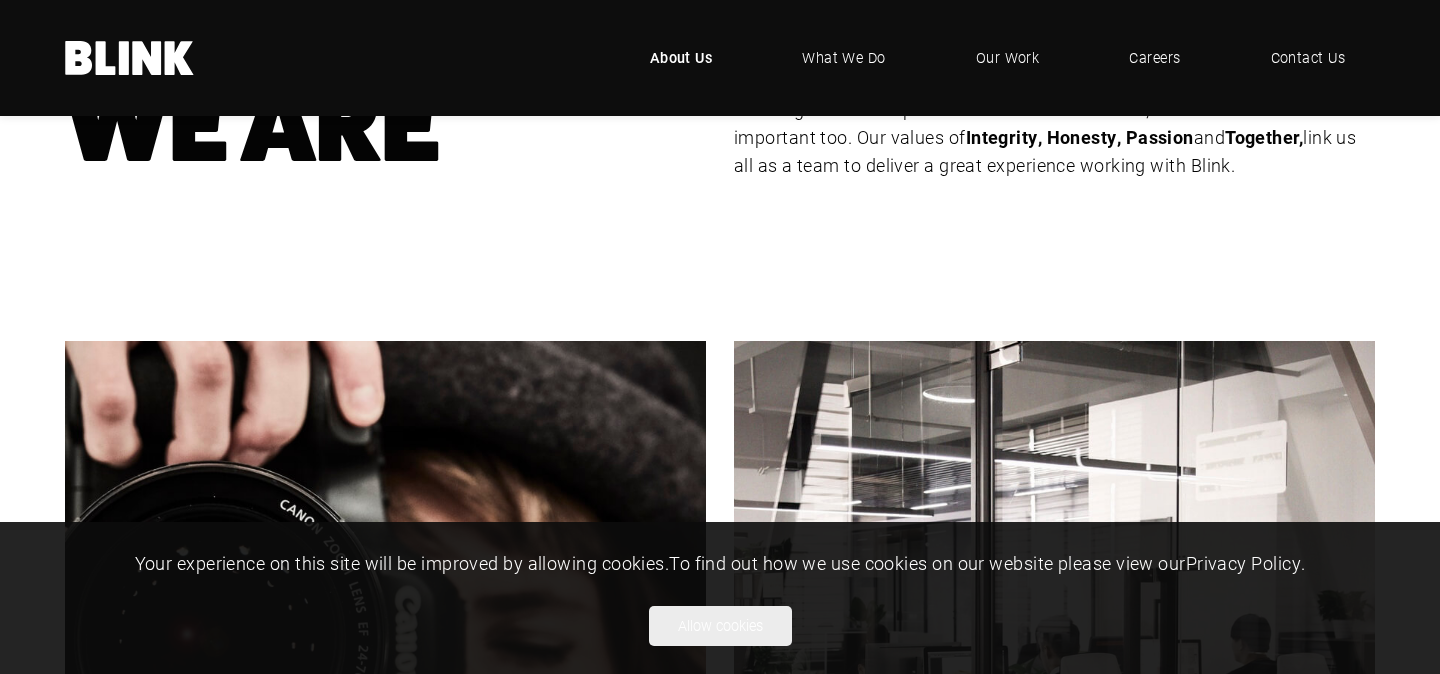 click on "About Us" at bounding box center (681, 58) 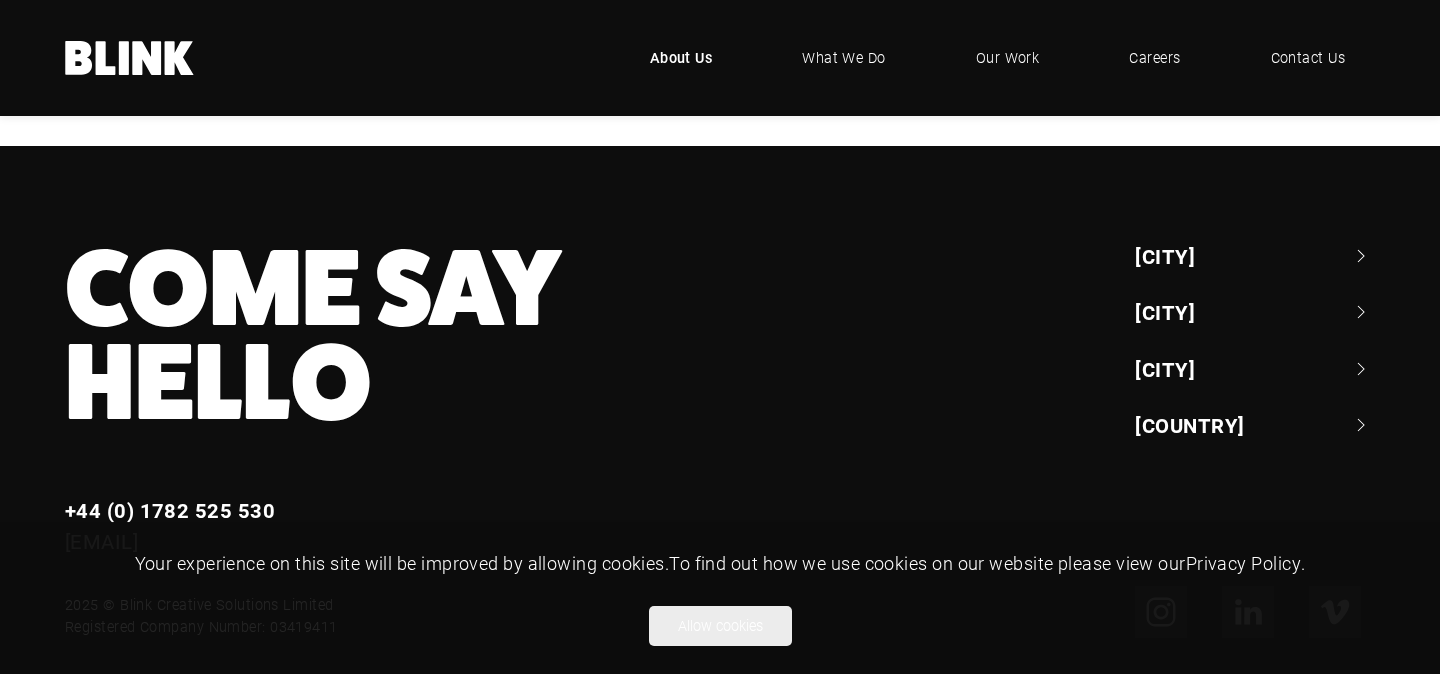 scroll, scrollTop: 4635, scrollLeft: 0, axis: vertical 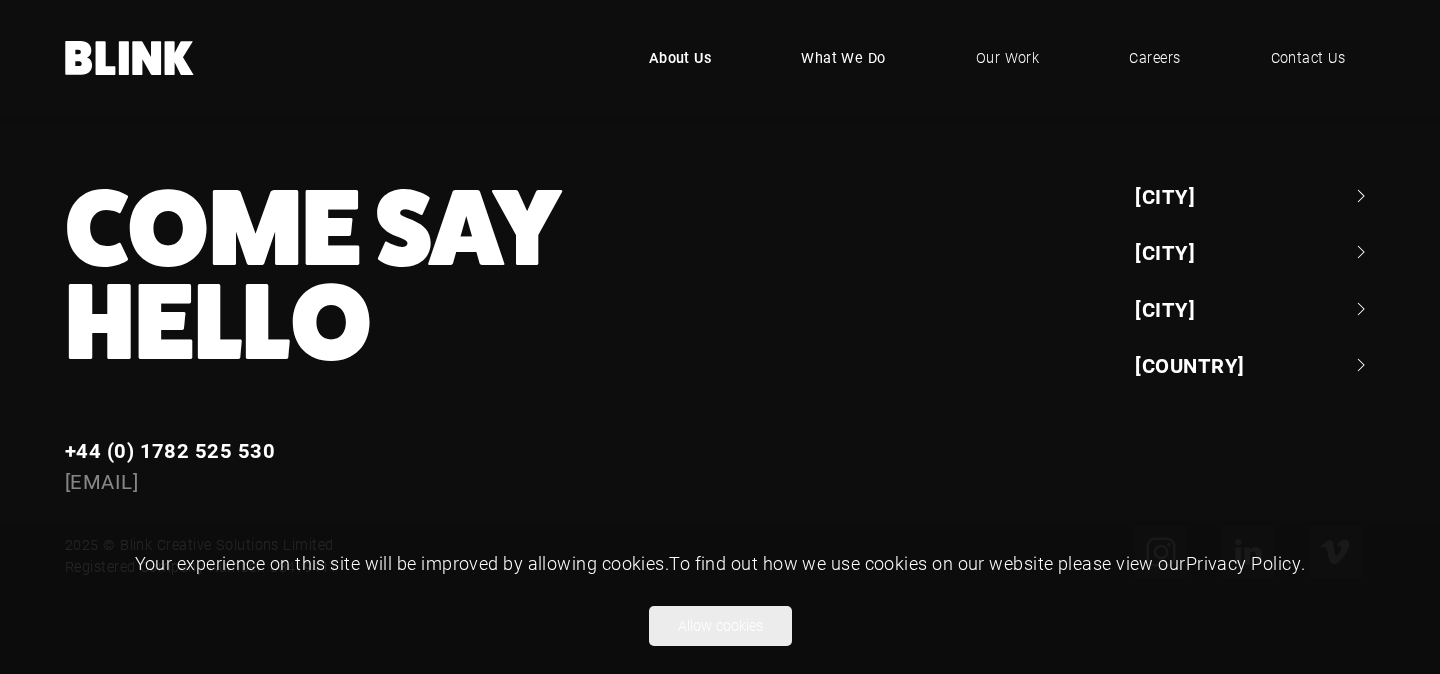 click on "What We Do" at bounding box center [843, 58] 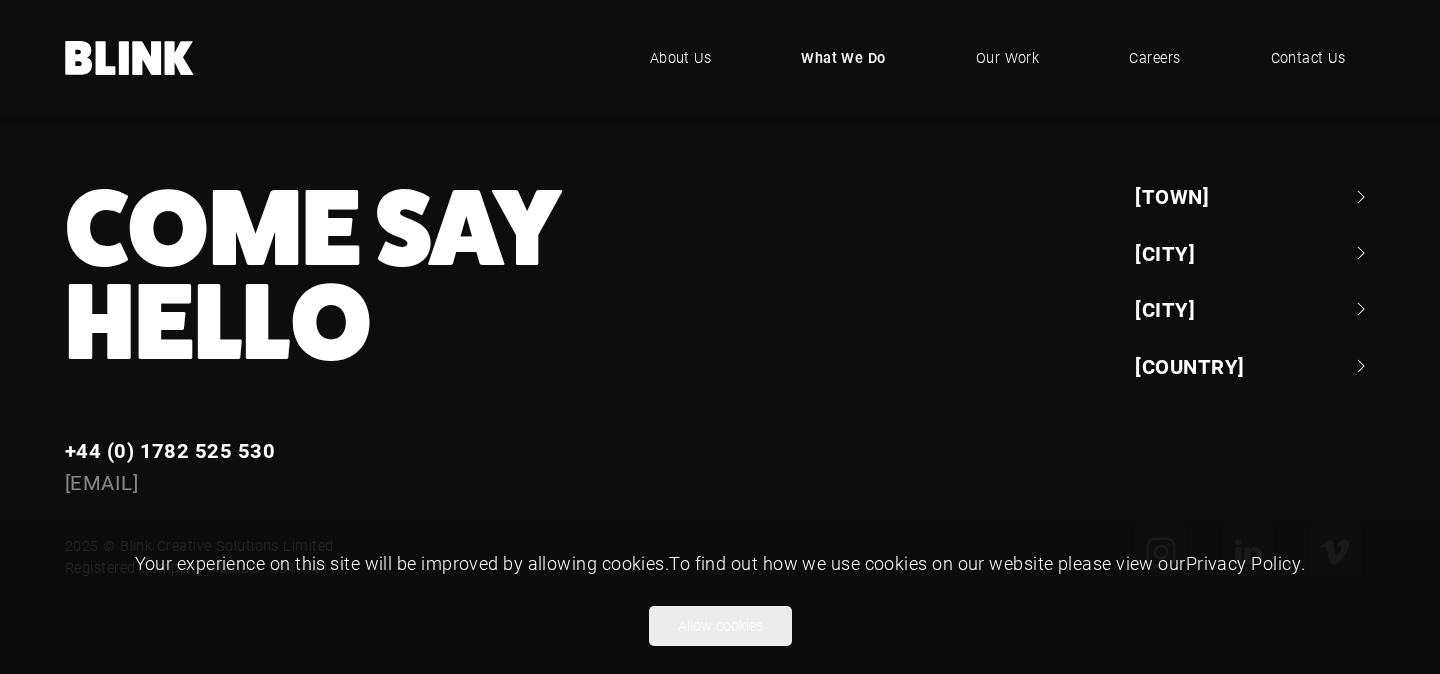 scroll, scrollTop: 1119, scrollLeft: 0, axis: vertical 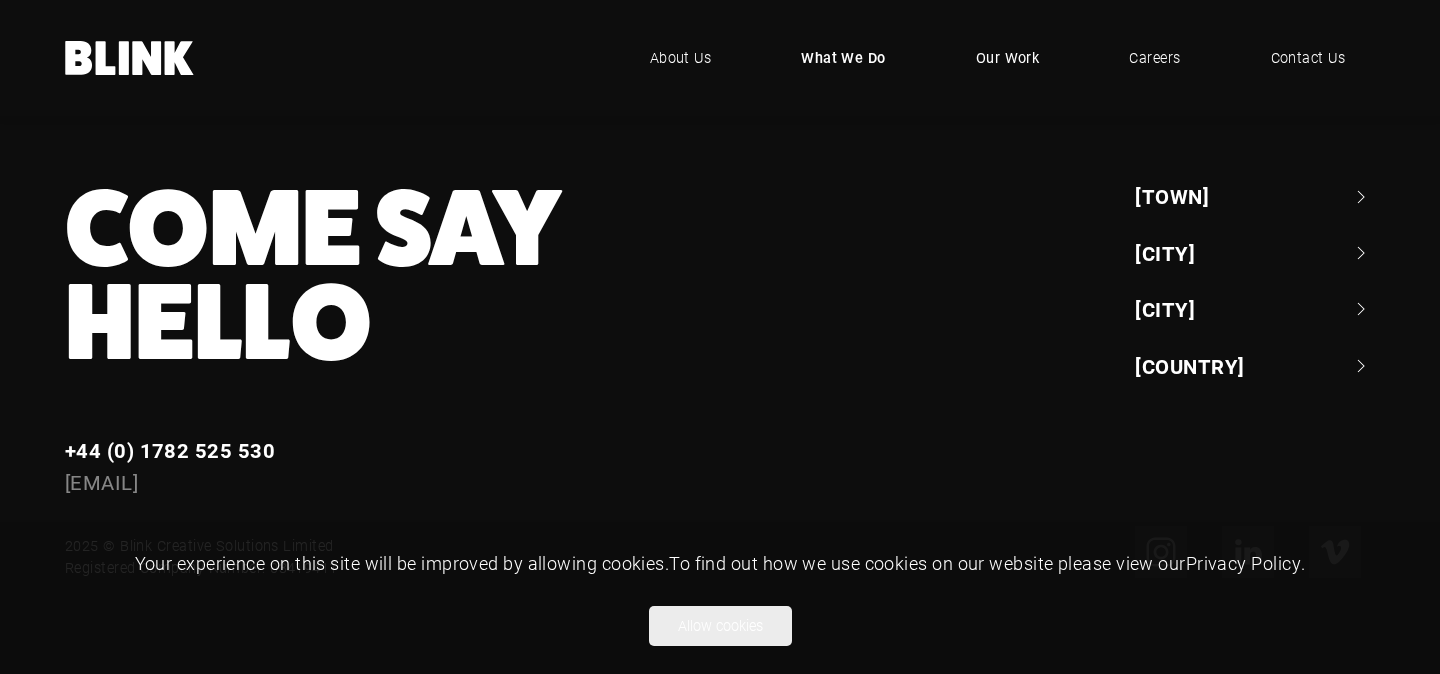 click on "Our Work" at bounding box center (1008, 58) 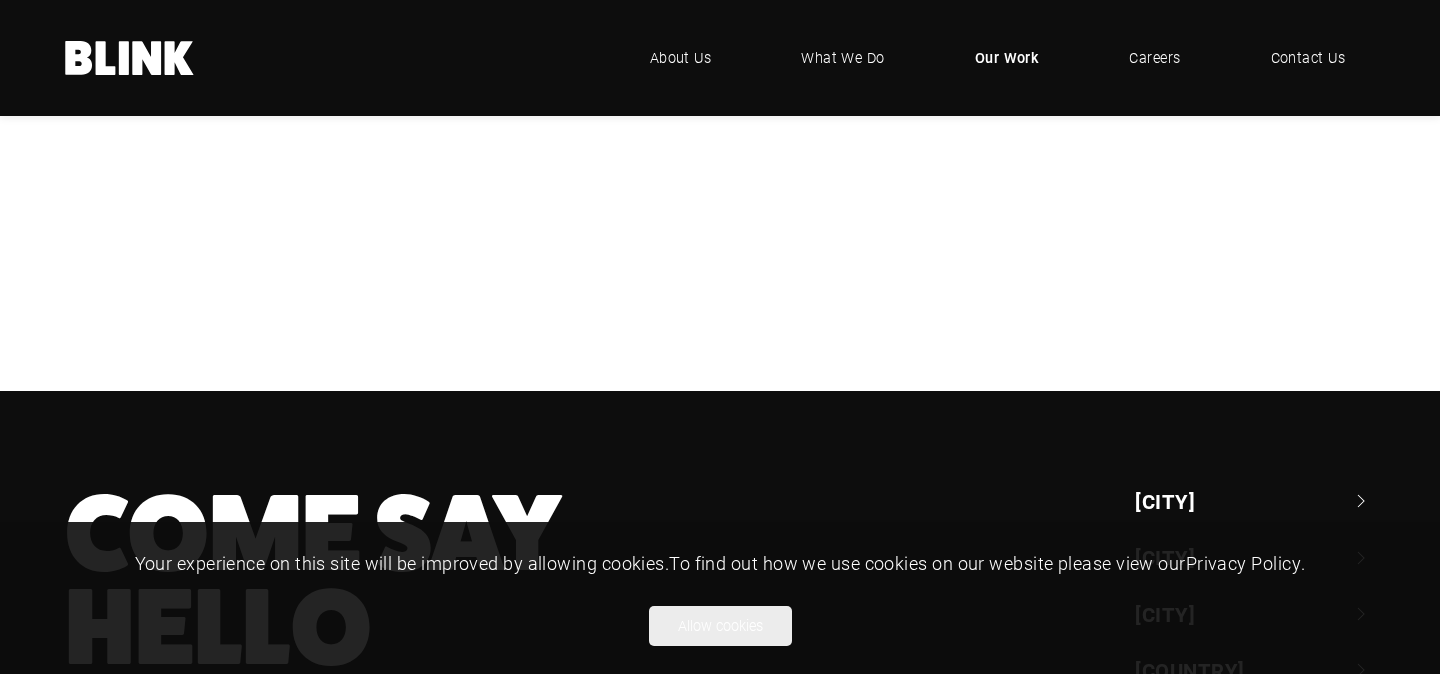 scroll, scrollTop: 779, scrollLeft: 0, axis: vertical 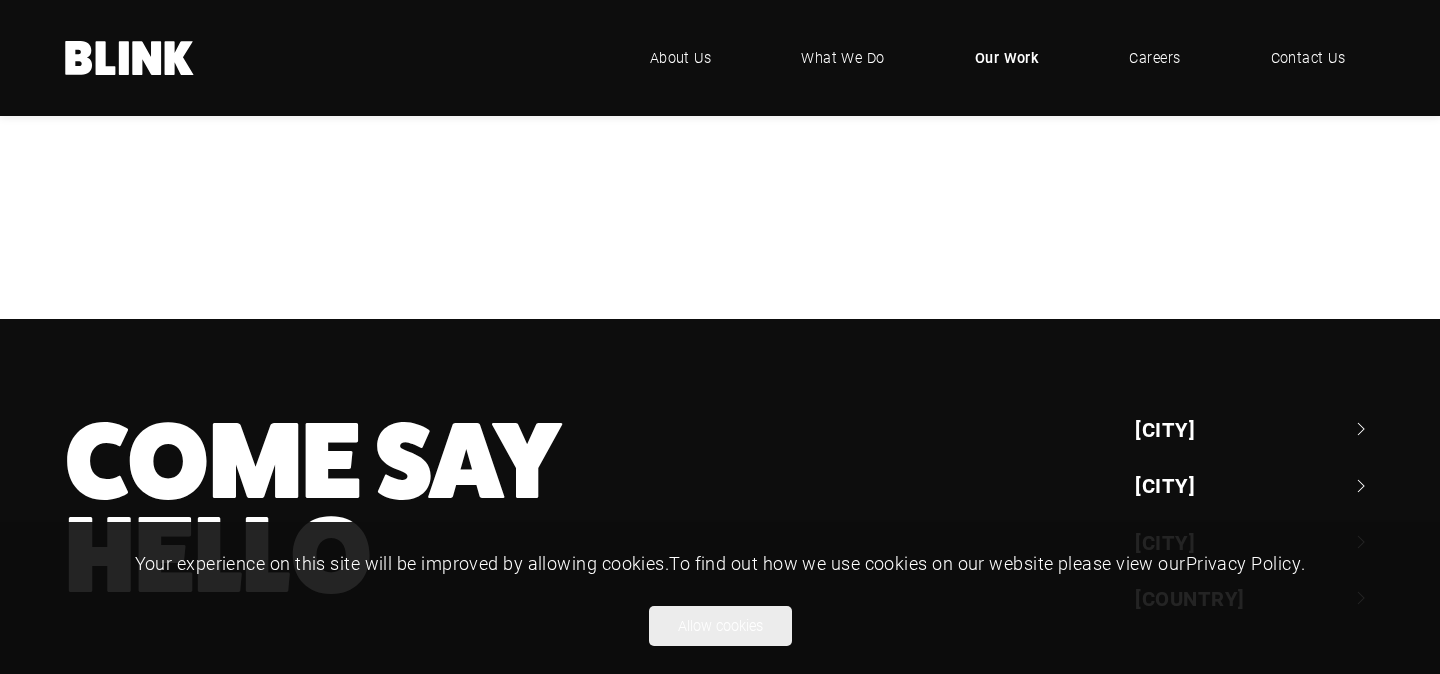 click on "Cottage Delight" at bounding box center [0, 0] 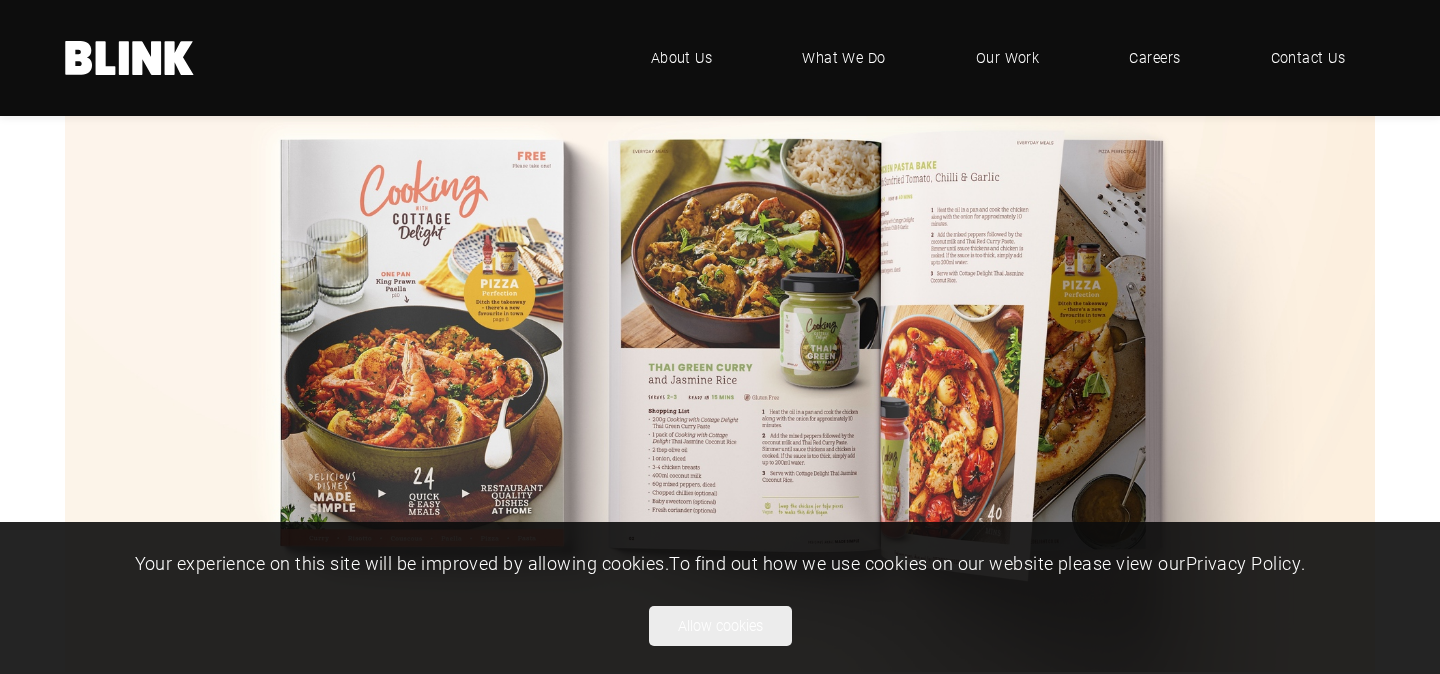 scroll, scrollTop: 4549, scrollLeft: 0, axis: vertical 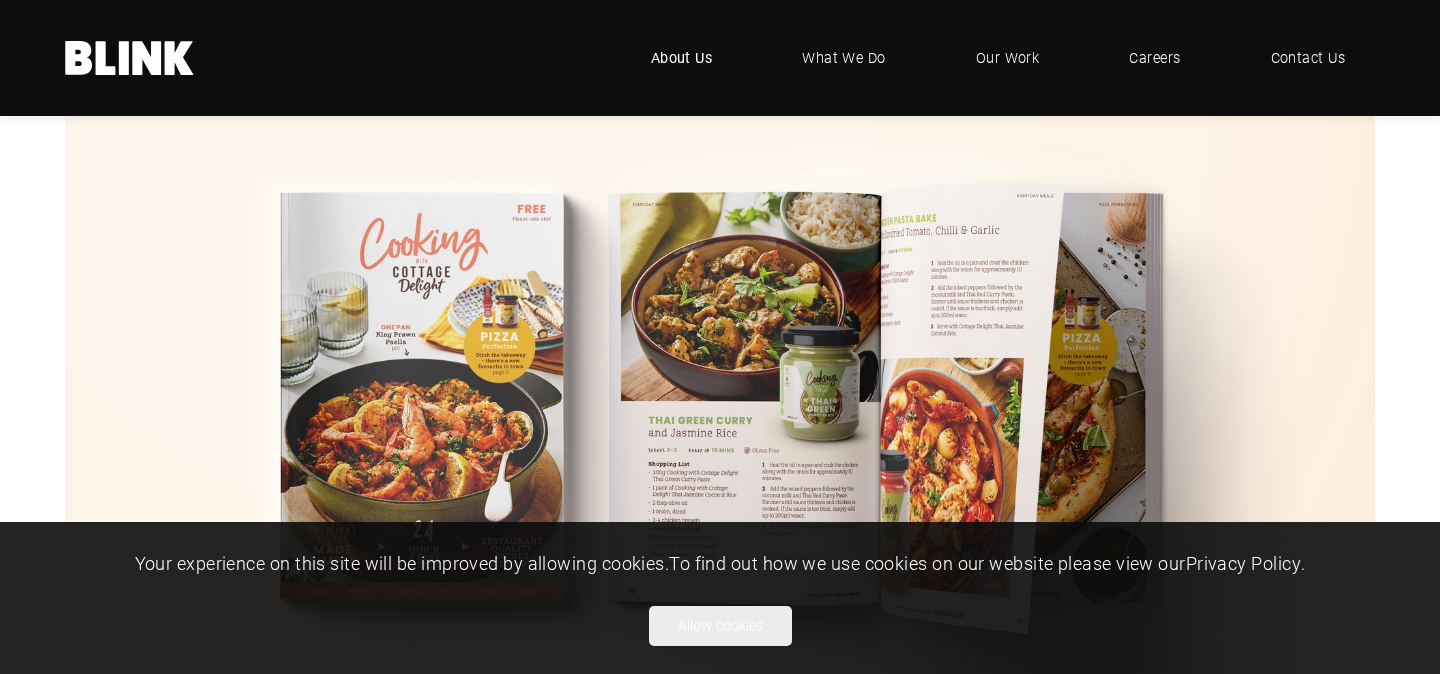 click on "About Us" at bounding box center [682, 58] 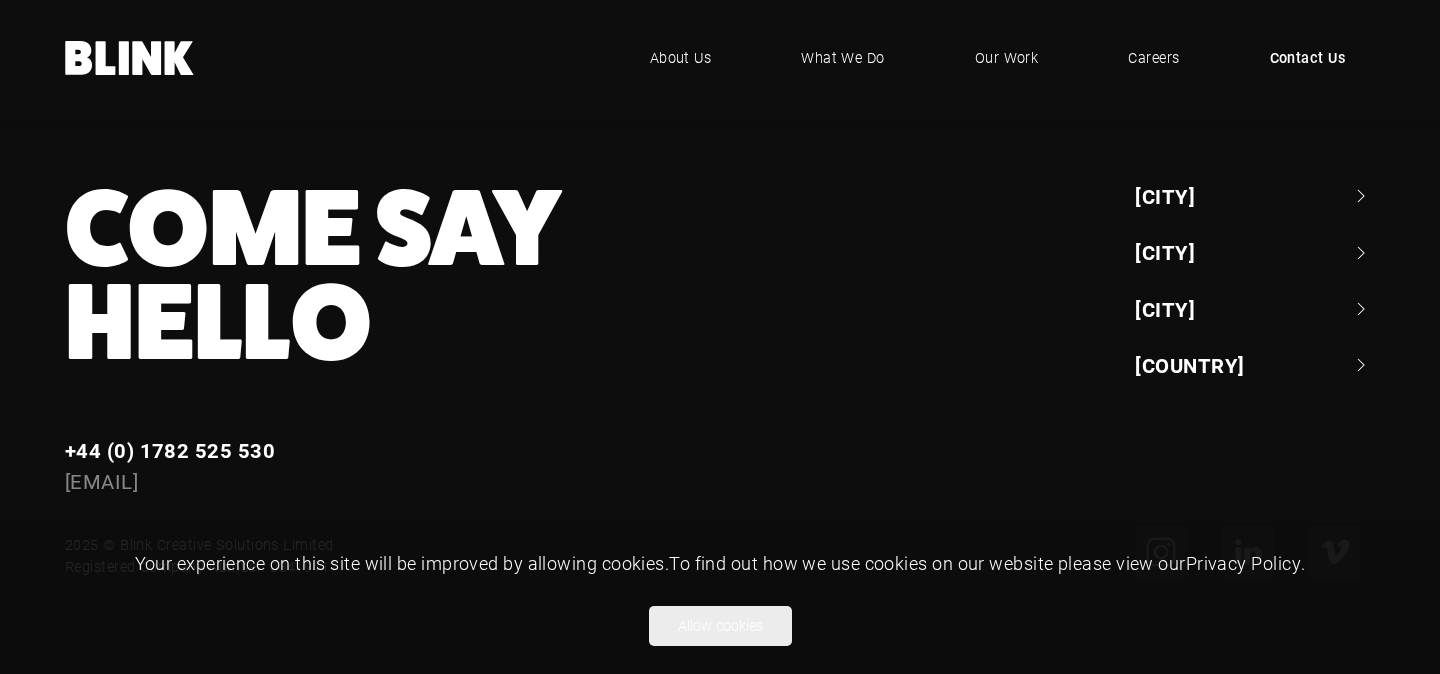 scroll, scrollTop: 1961, scrollLeft: 0, axis: vertical 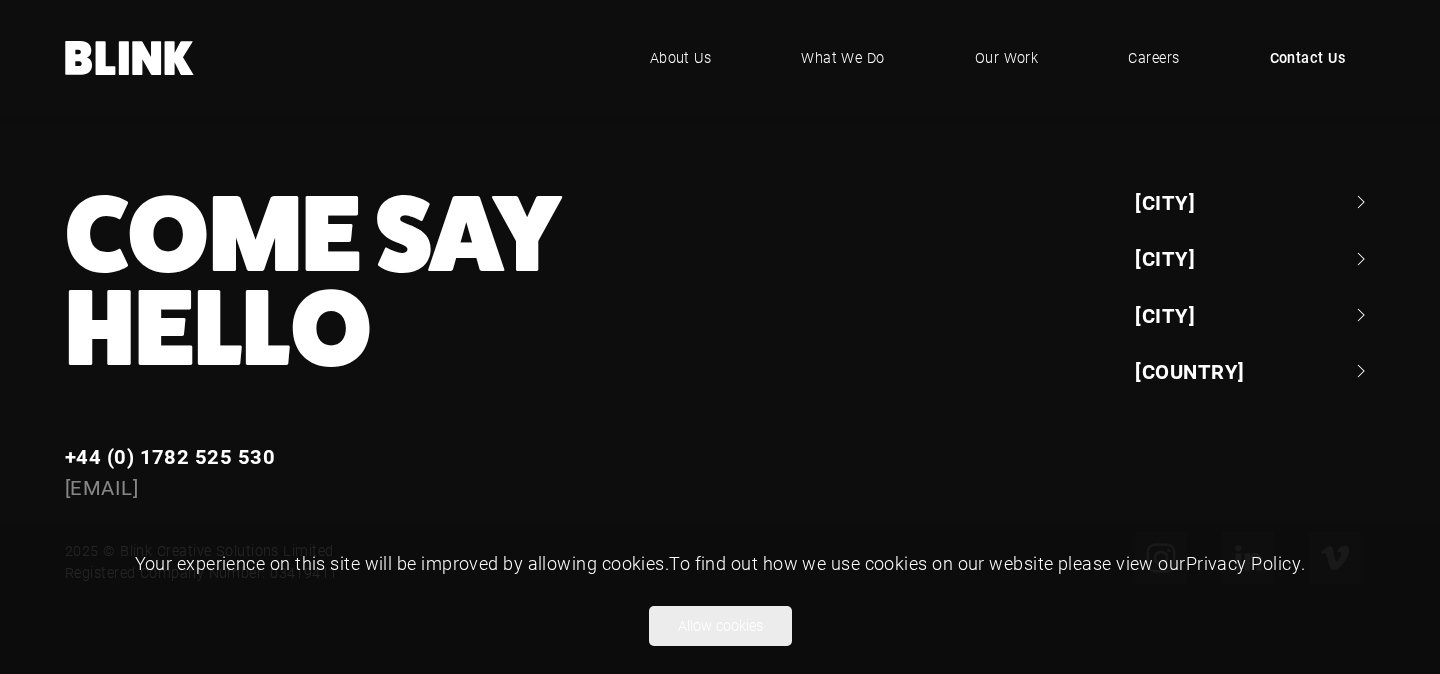 click on "[CITY]" at bounding box center [1255, 202] 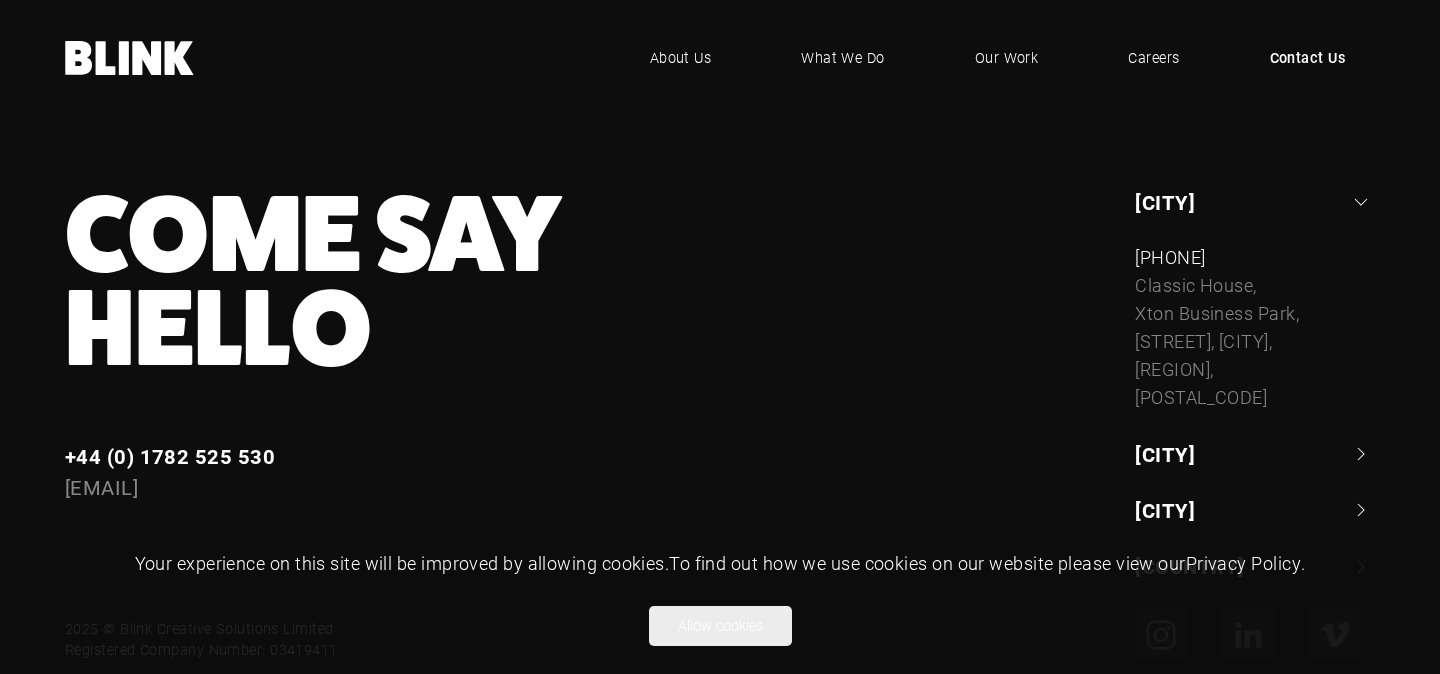 click on "[CITY]" at bounding box center [1255, 202] 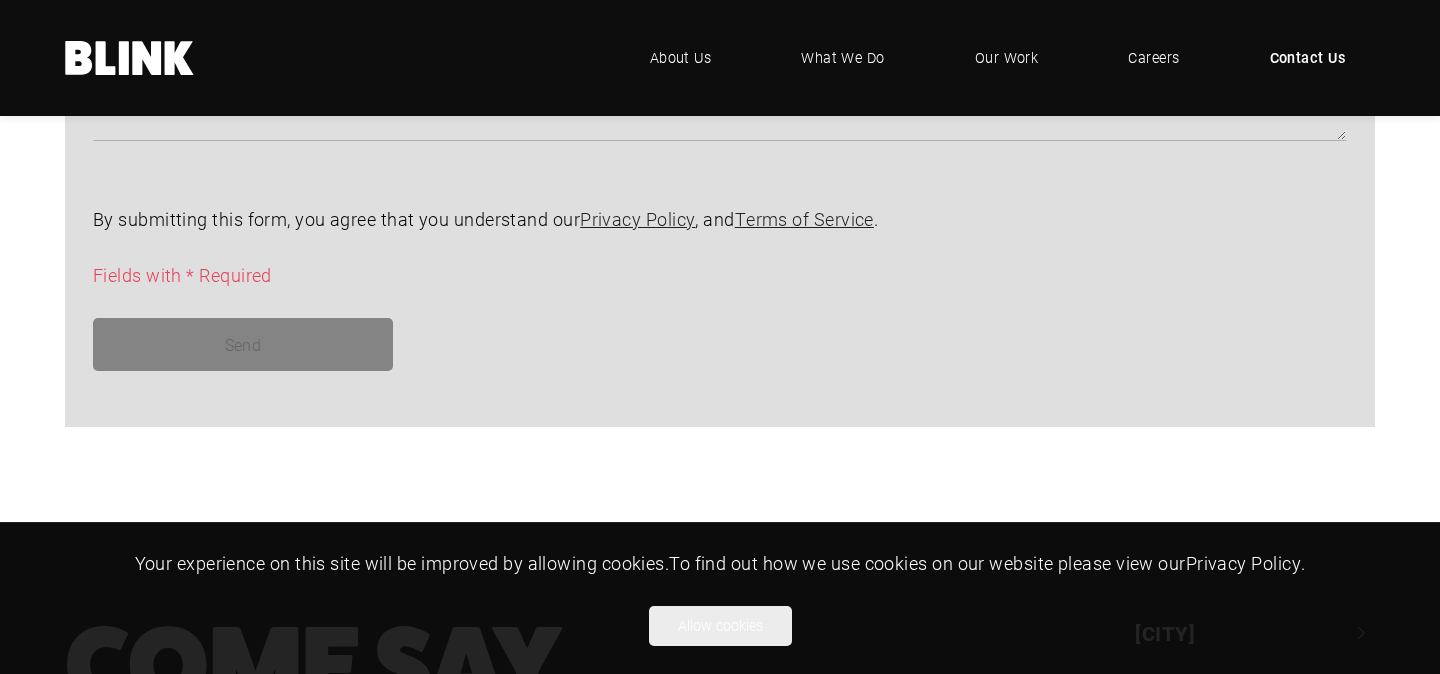 scroll, scrollTop: 1395, scrollLeft: 0, axis: vertical 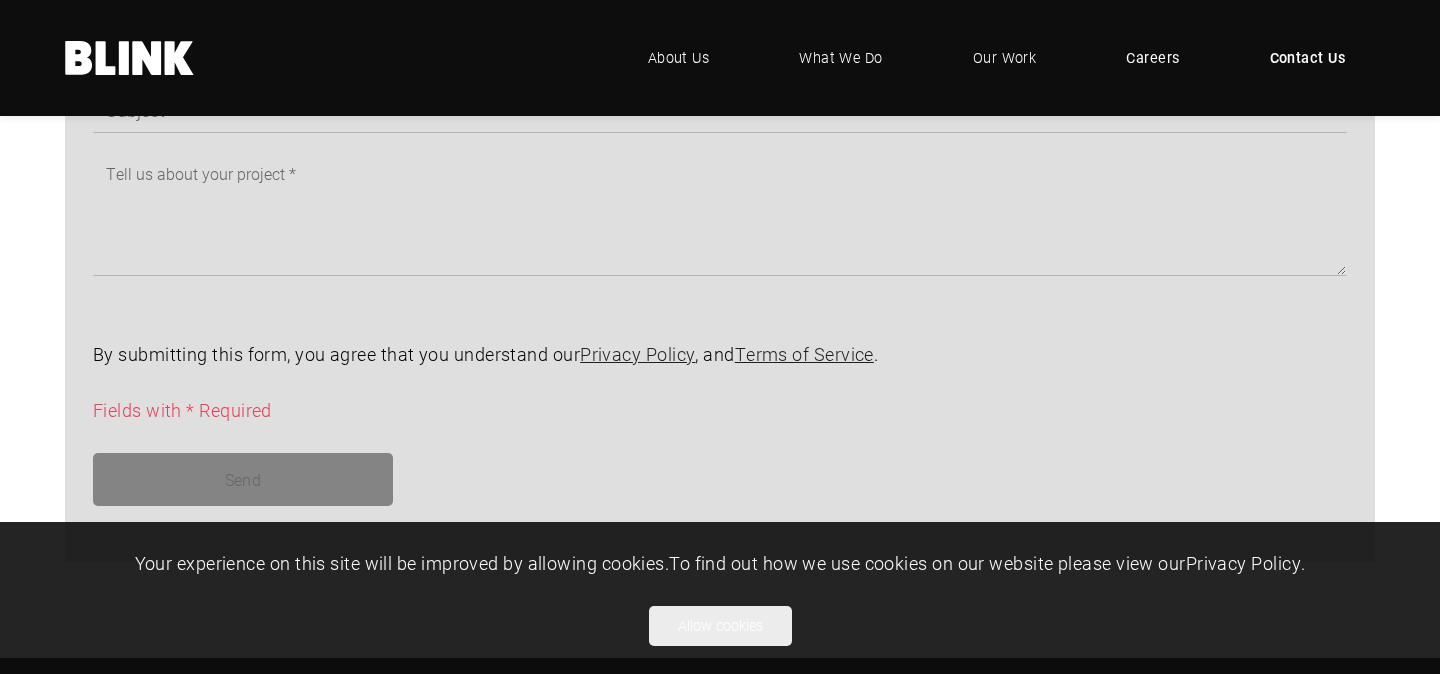 click on "Careers" at bounding box center (1152, 58) 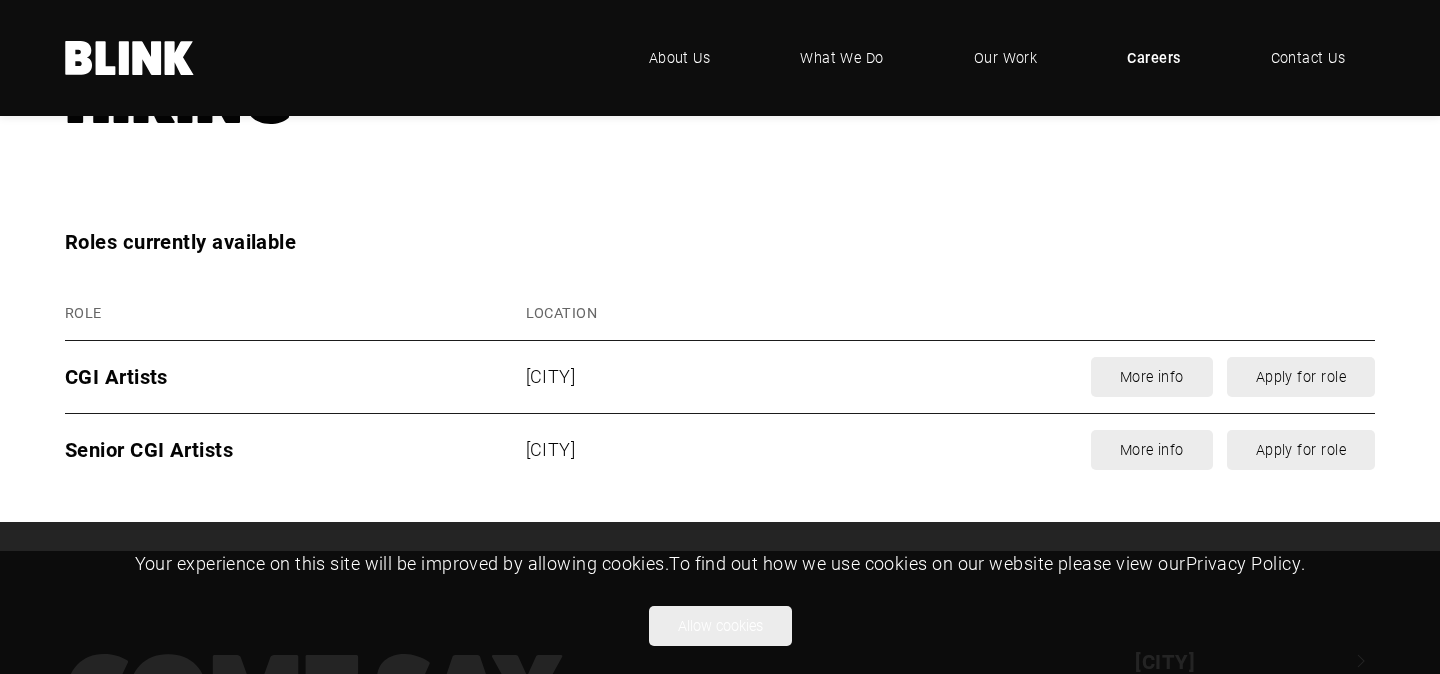 scroll, scrollTop: 2476, scrollLeft: 0, axis: vertical 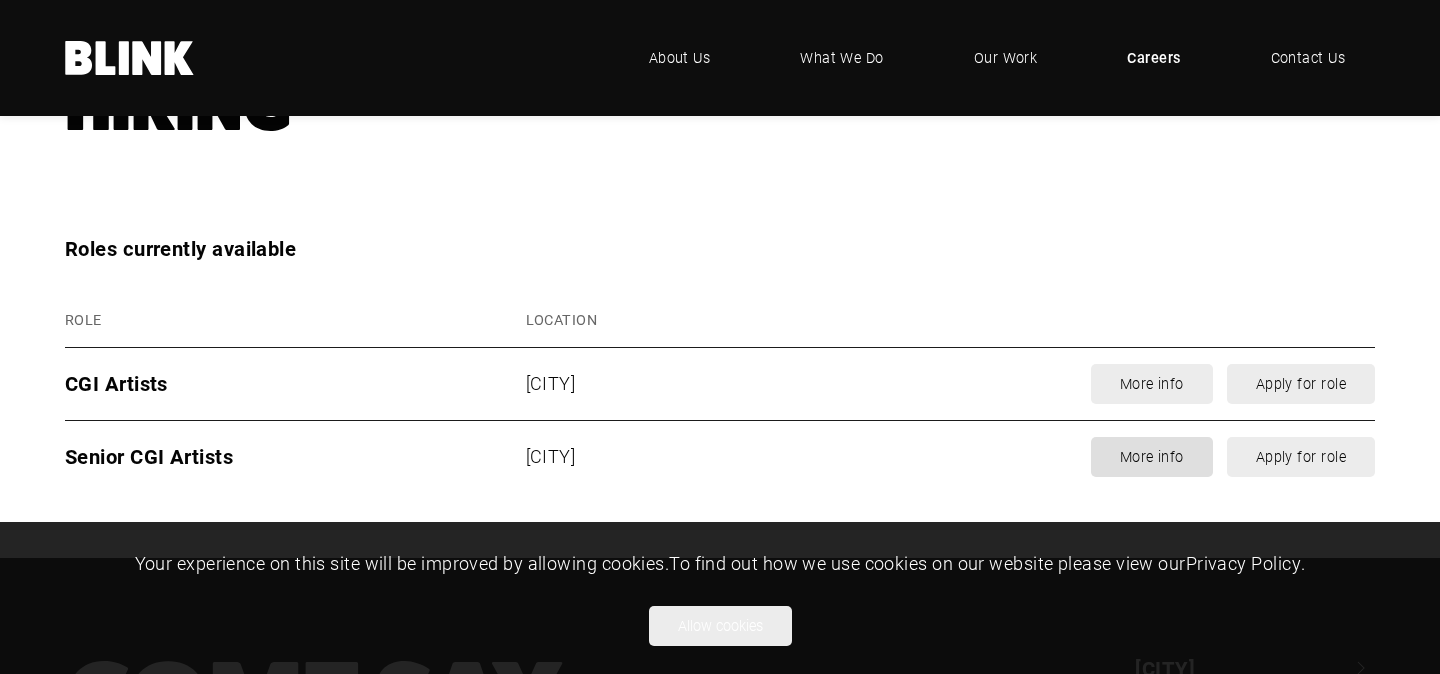 click on "More info" at bounding box center [1152, 457] 